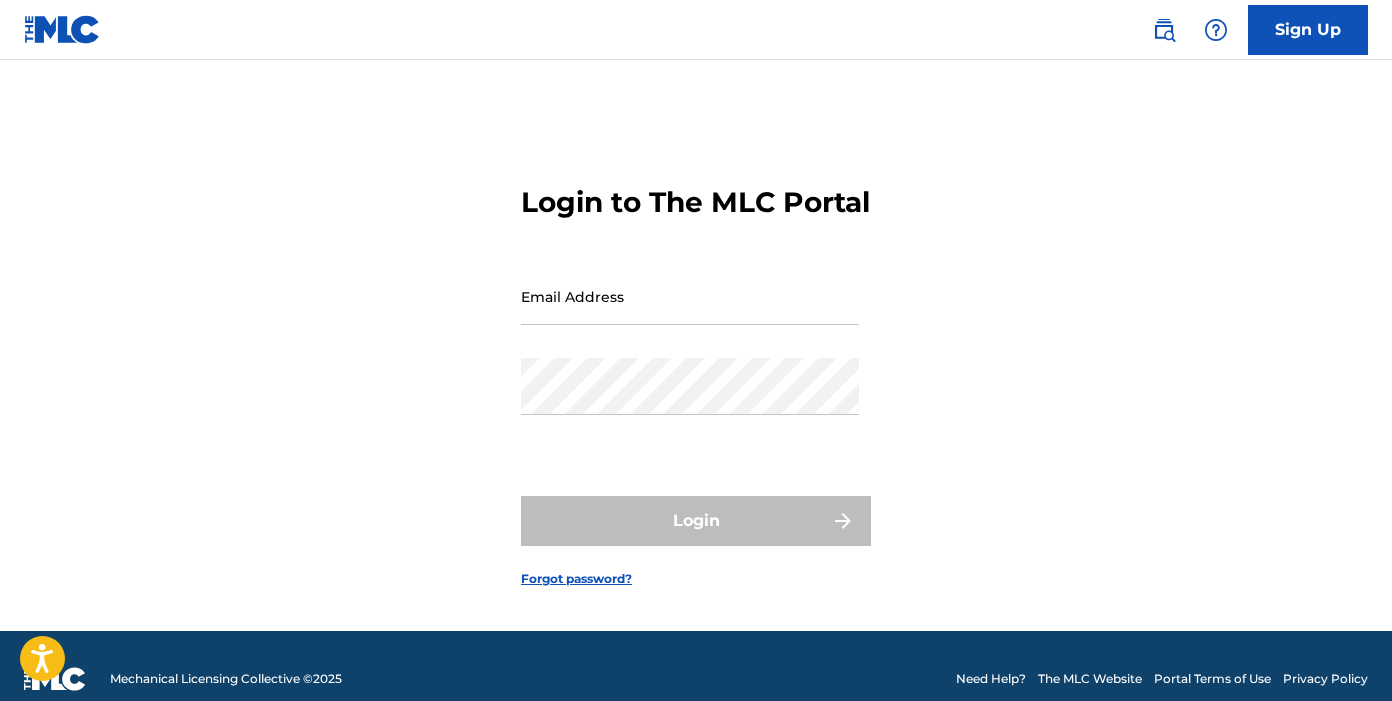 scroll, scrollTop: 0, scrollLeft: 0, axis: both 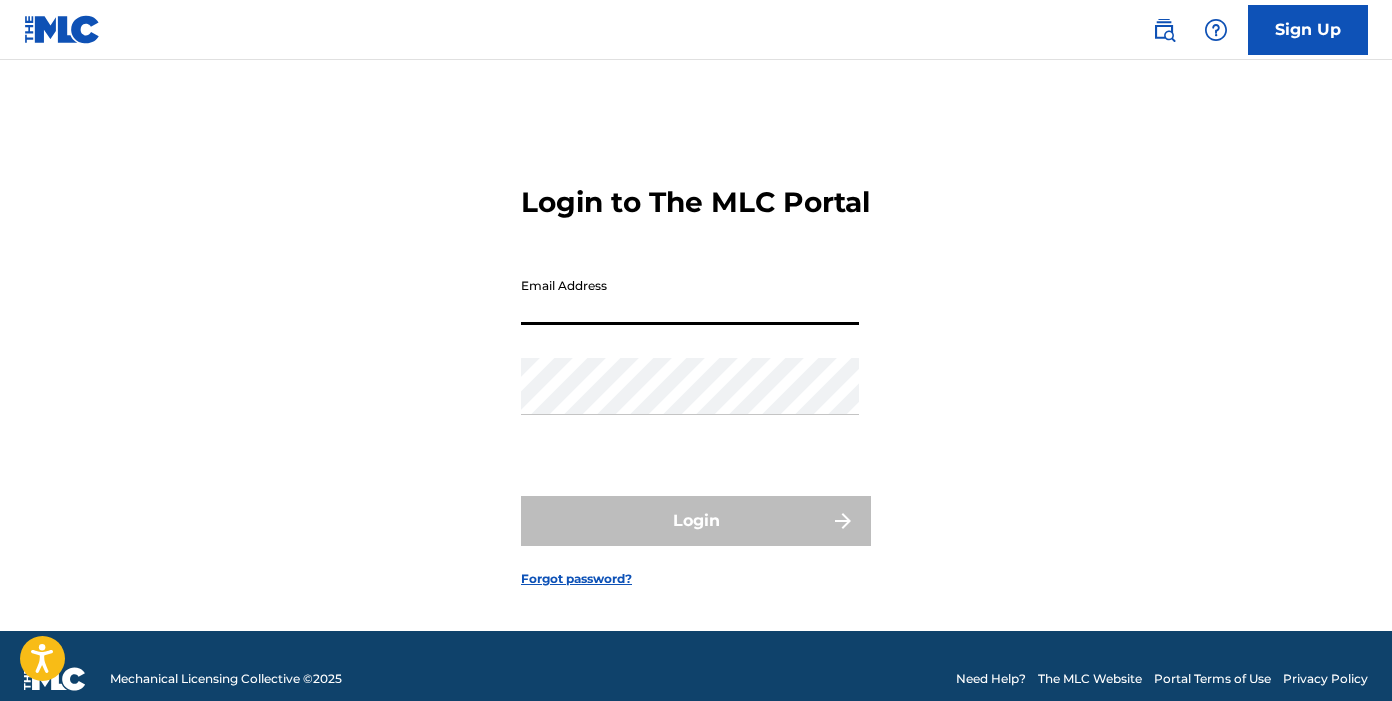 click on "Email Address" at bounding box center [690, 296] 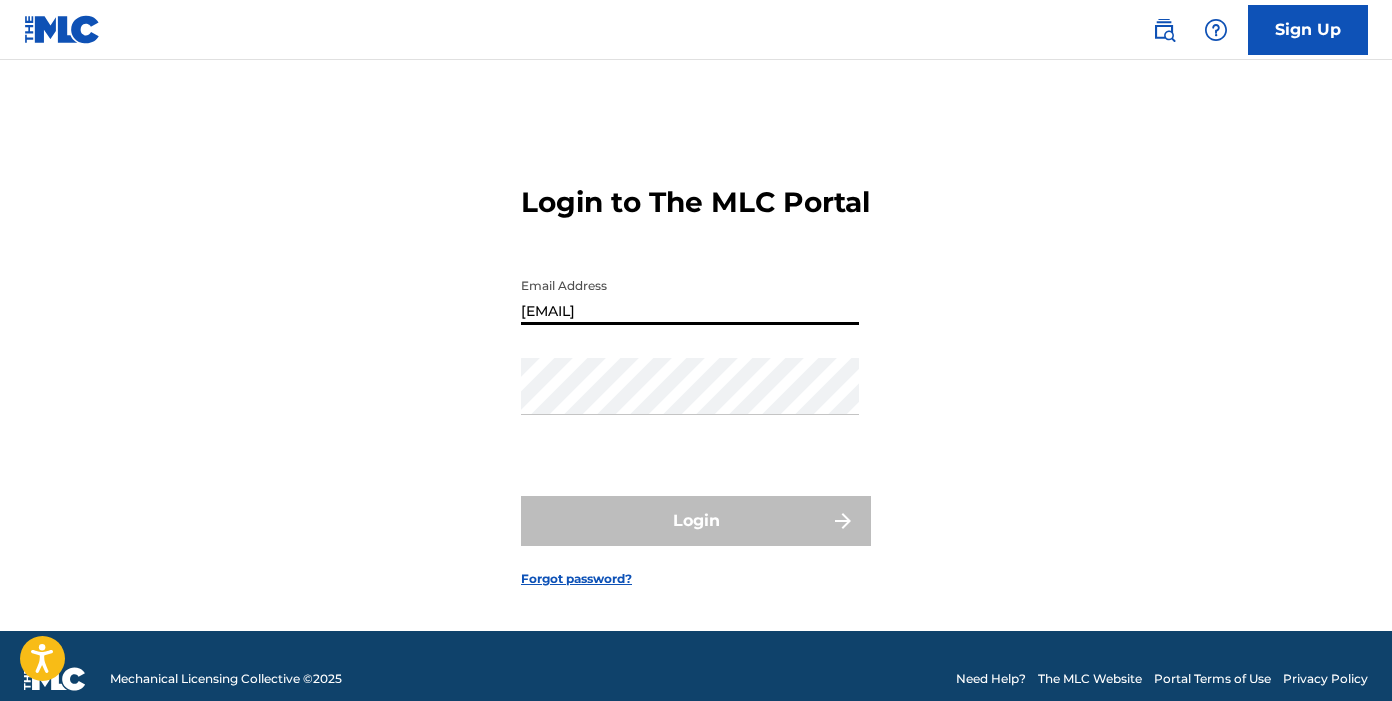 click on "Password" at bounding box center [690, 403] 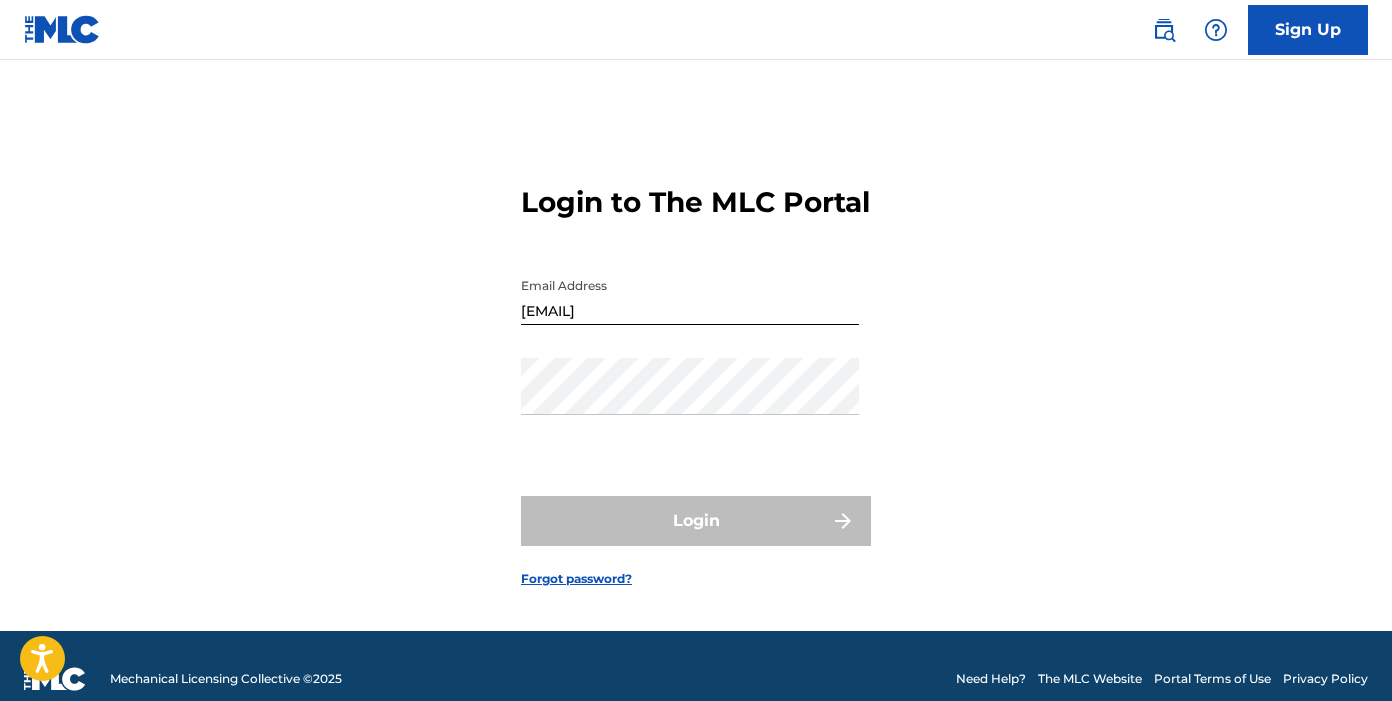 click on "Login to The MLC Portal Email Address [EMAIL] Password Login Forgot password?" at bounding box center [696, 370] 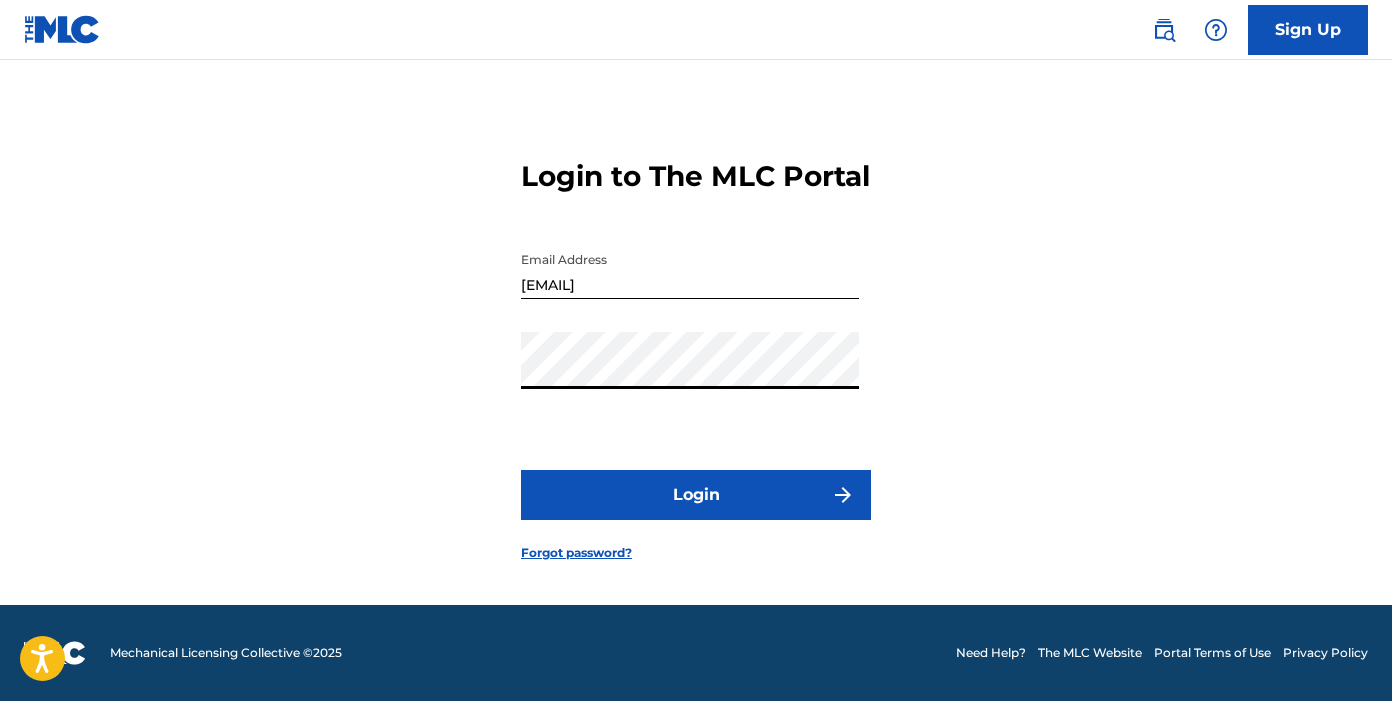 click on "Login" at bounding box center (696, 495) 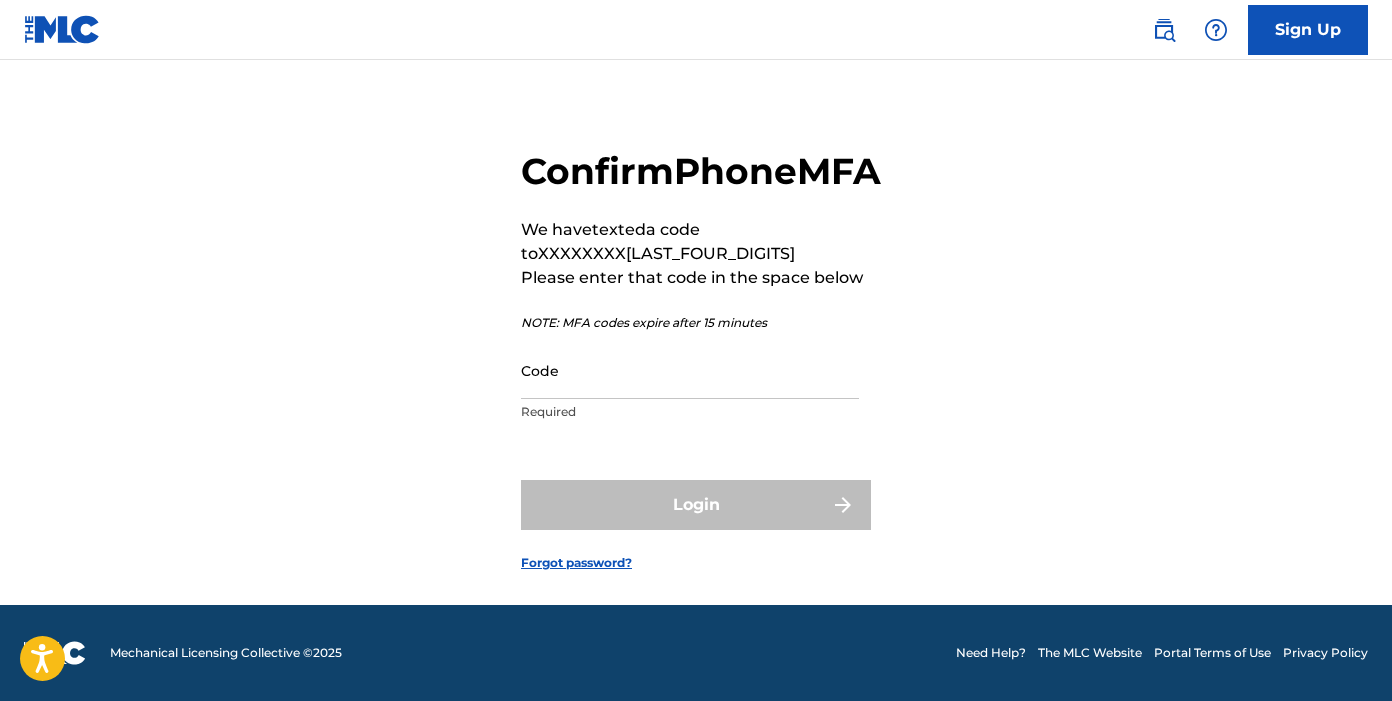 click on "Code" at bounding box center [690, 370] 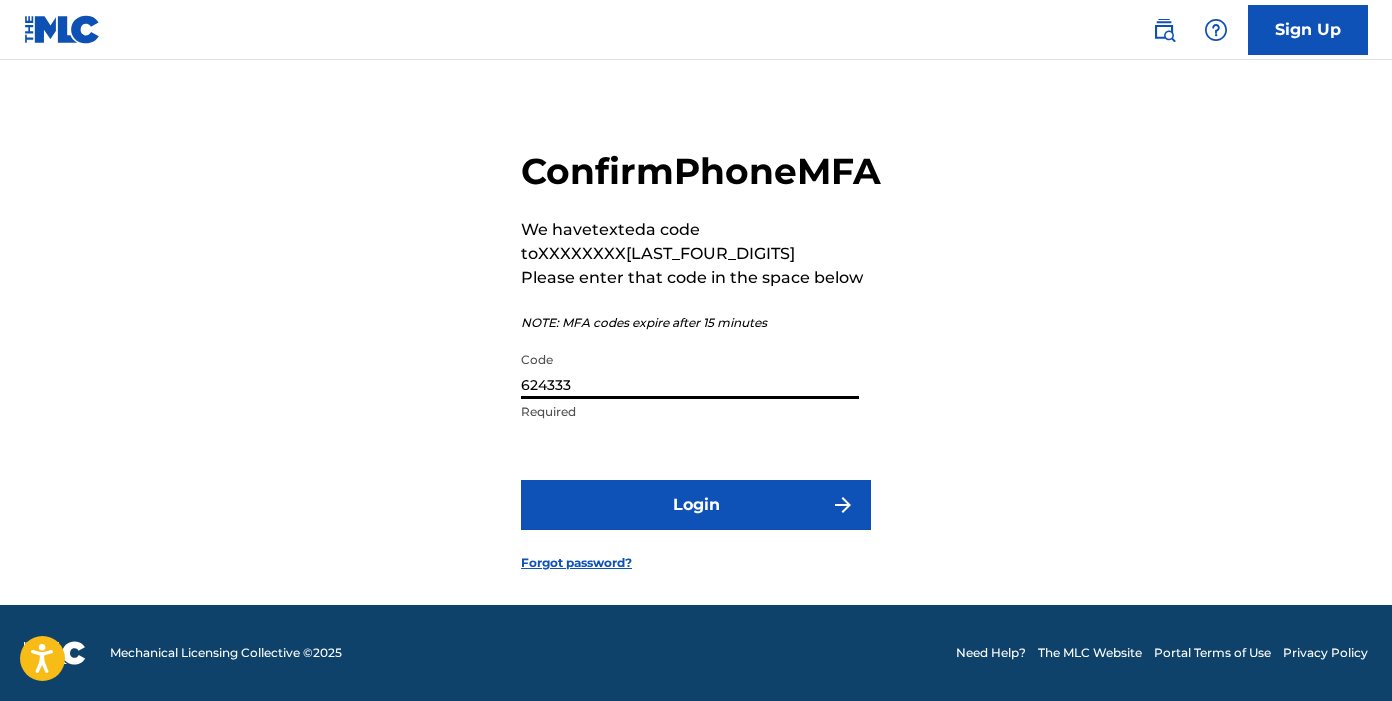 type on "624333" 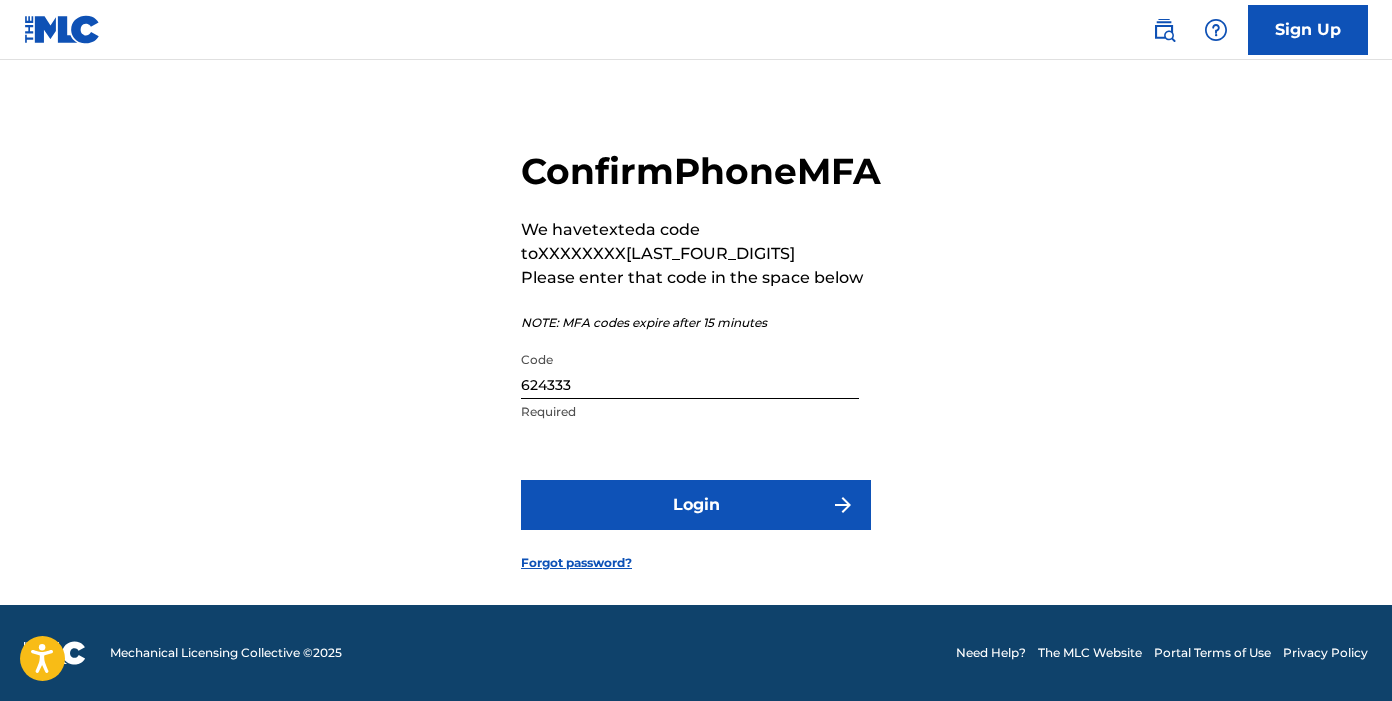 click on "Login" at bounding box center [696, 505] 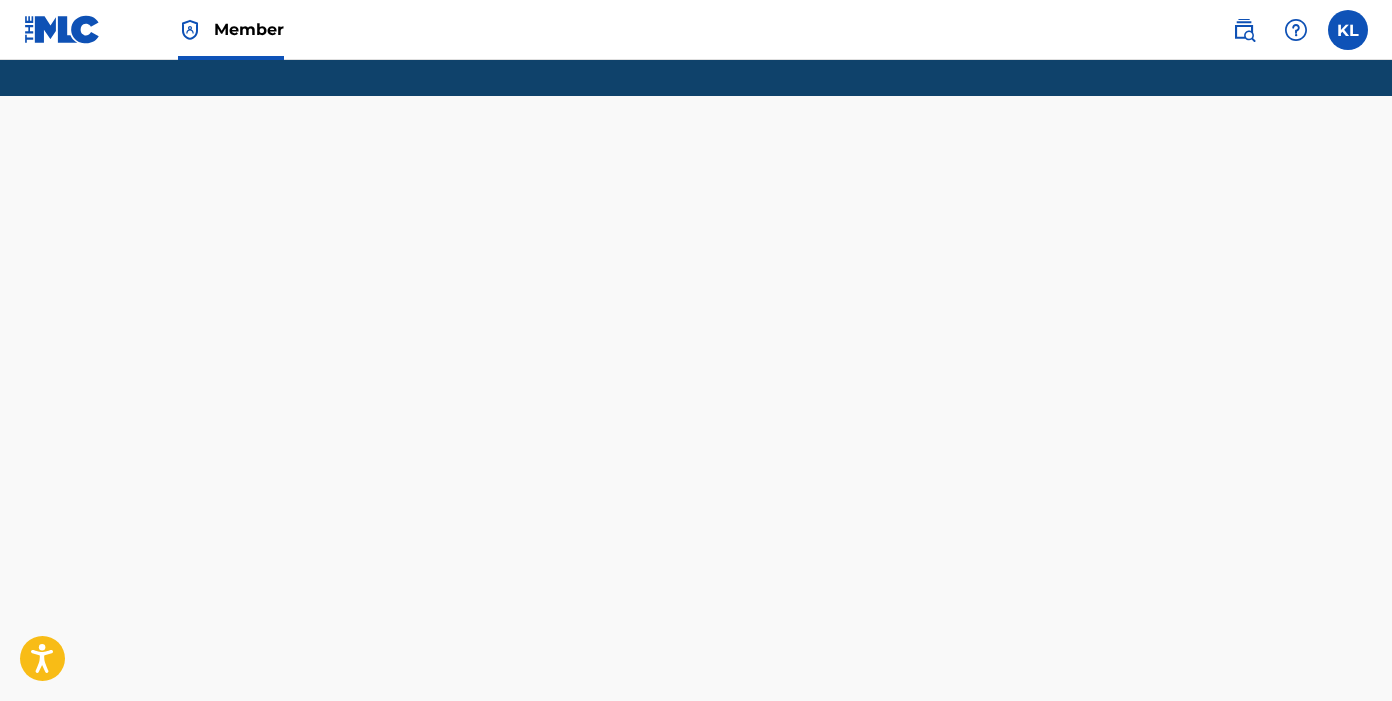 scroll, scrollTop: 0, scrollLeft: 0, axis: both 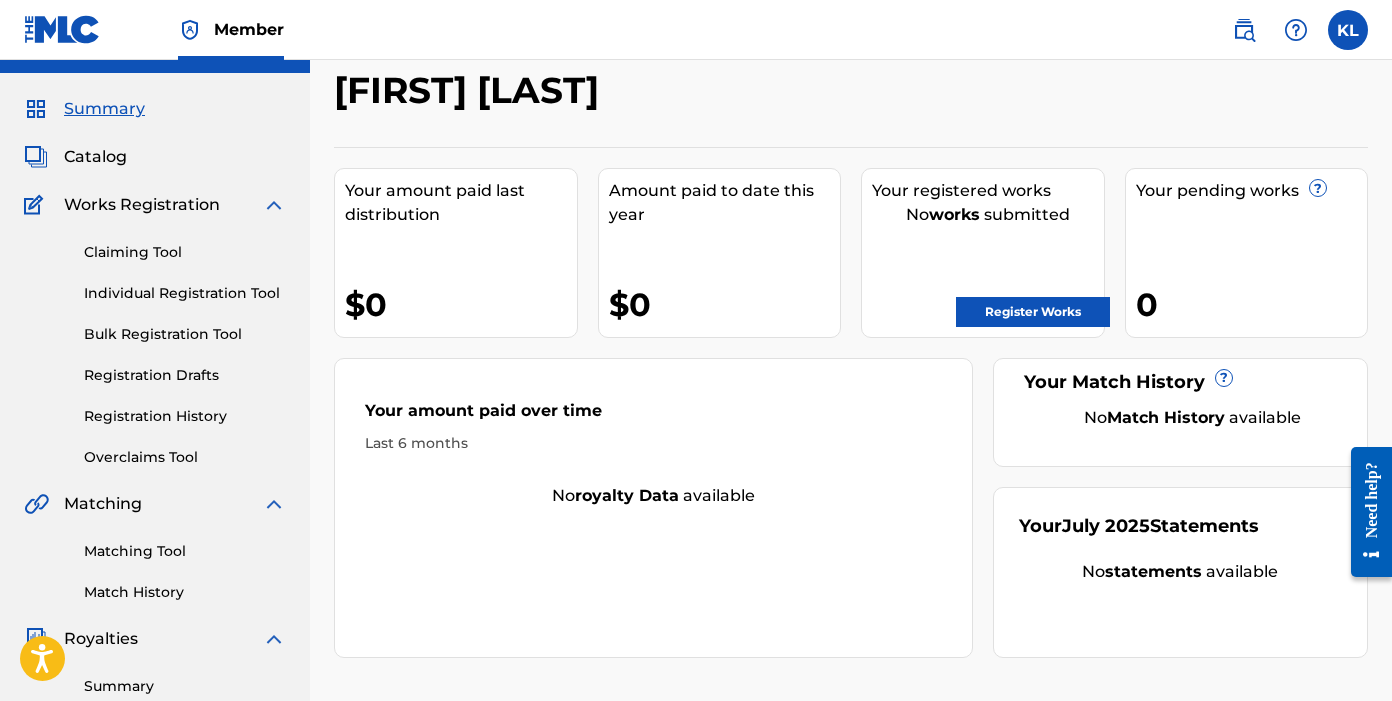 click on "Register Works" at bounding box center (1033, 312) 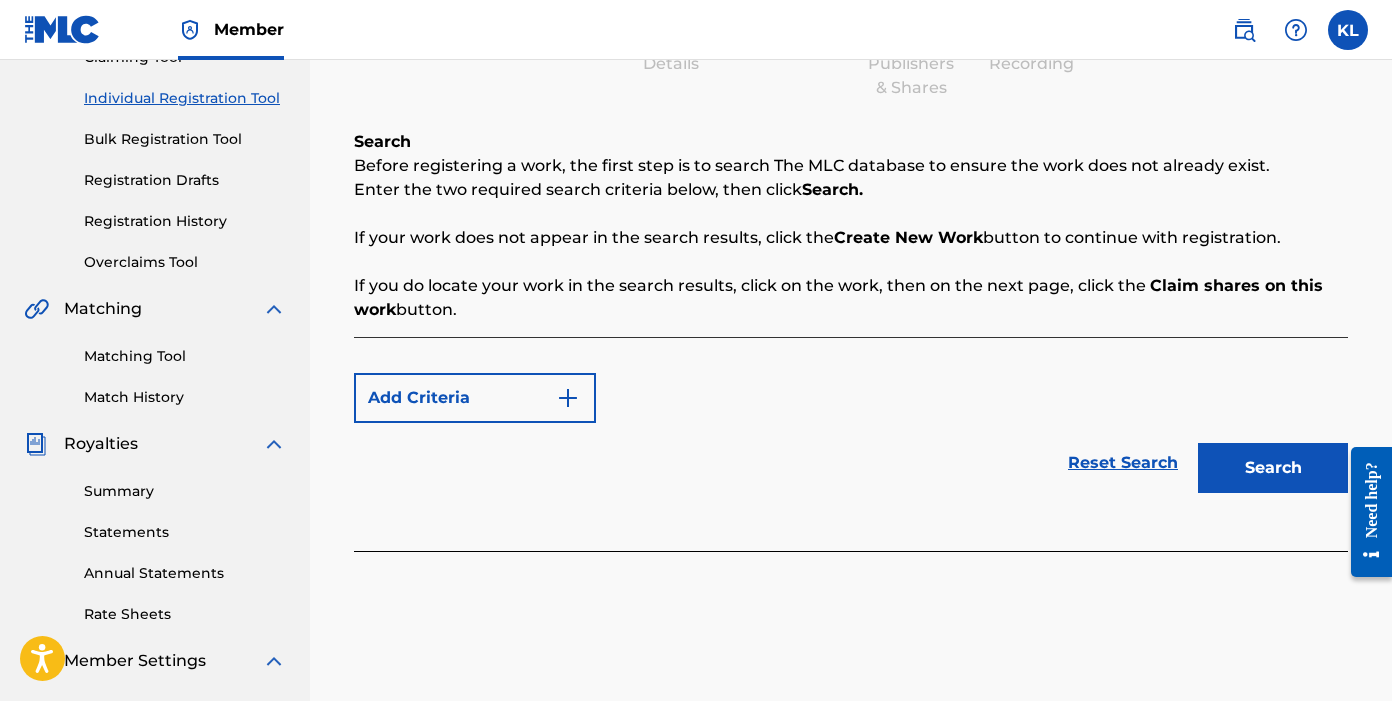 scroll, scrollTop: 243, scrollLeft: 0, axis: vertical 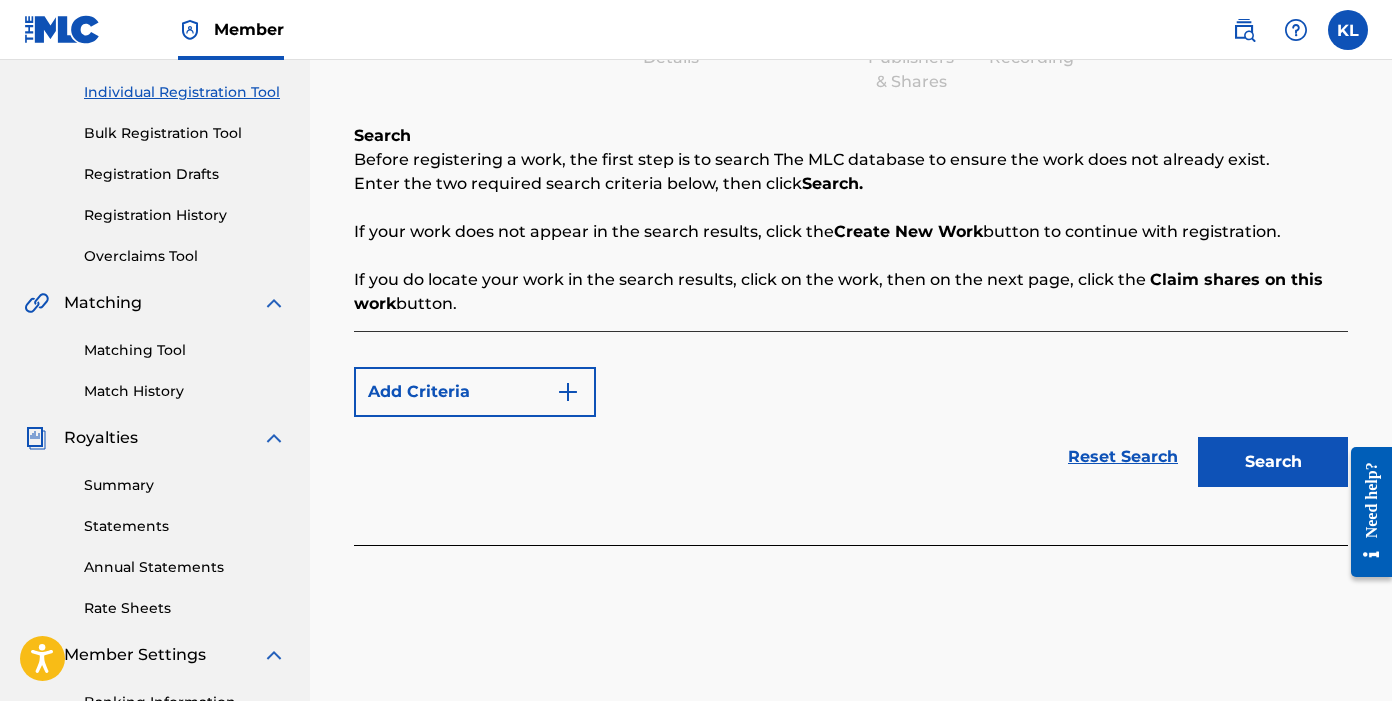 click on "Add Criteria" at bounding box center (475, 392) 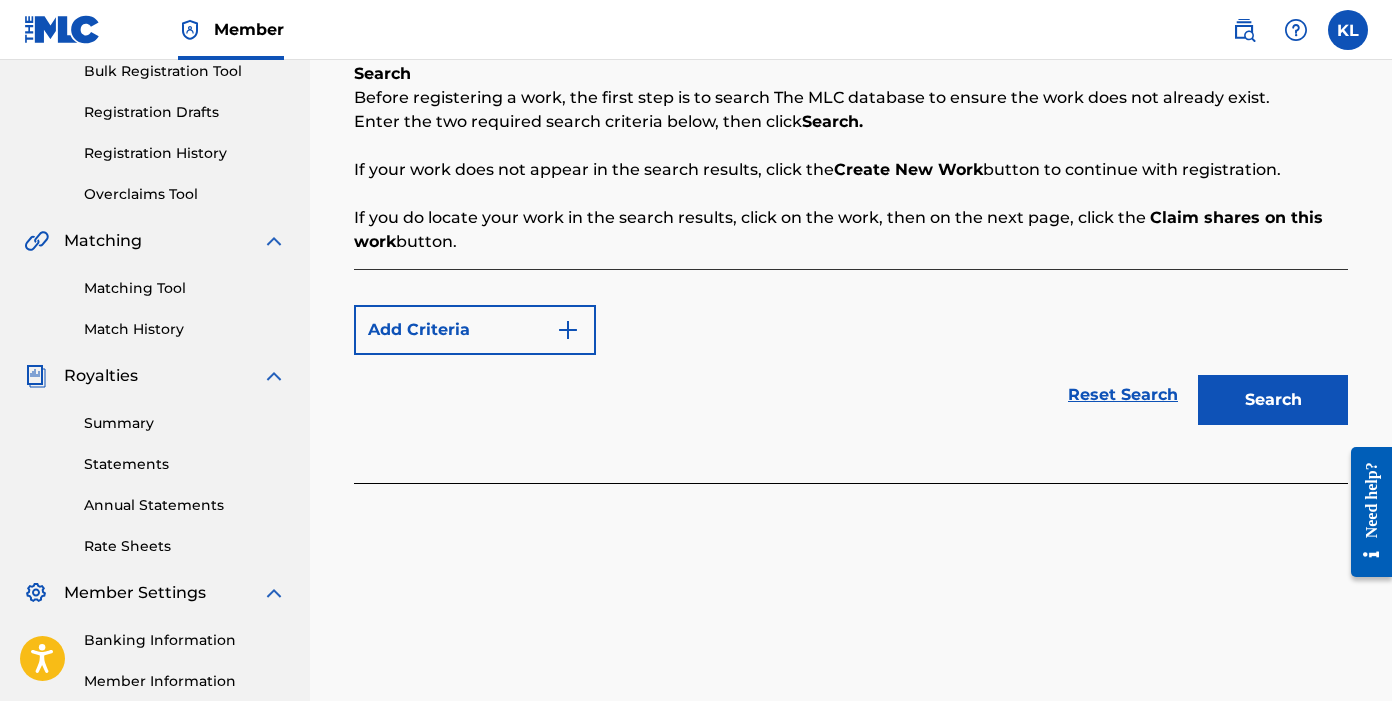 scroll, scrollTop: 318, scrollLeft: 0, axis: vertical 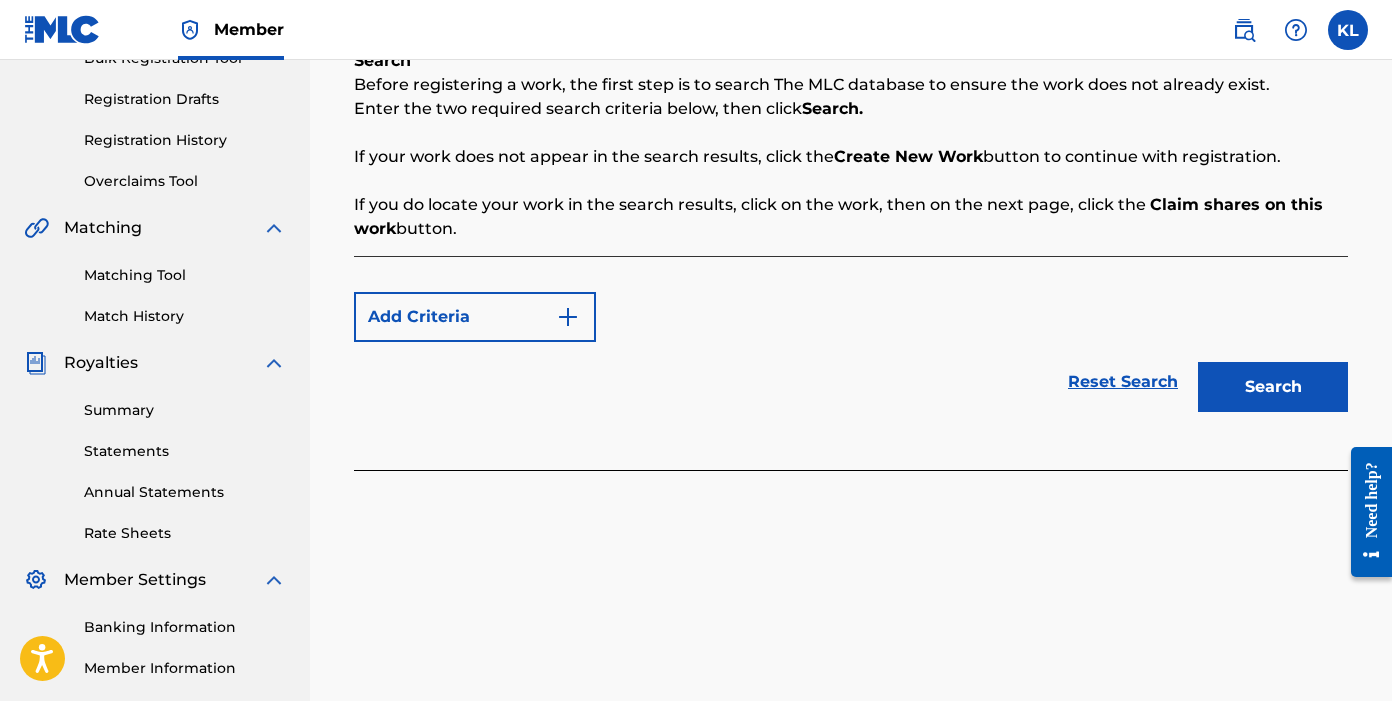 click on "Add Criteria" at bounding box center (475, 317) 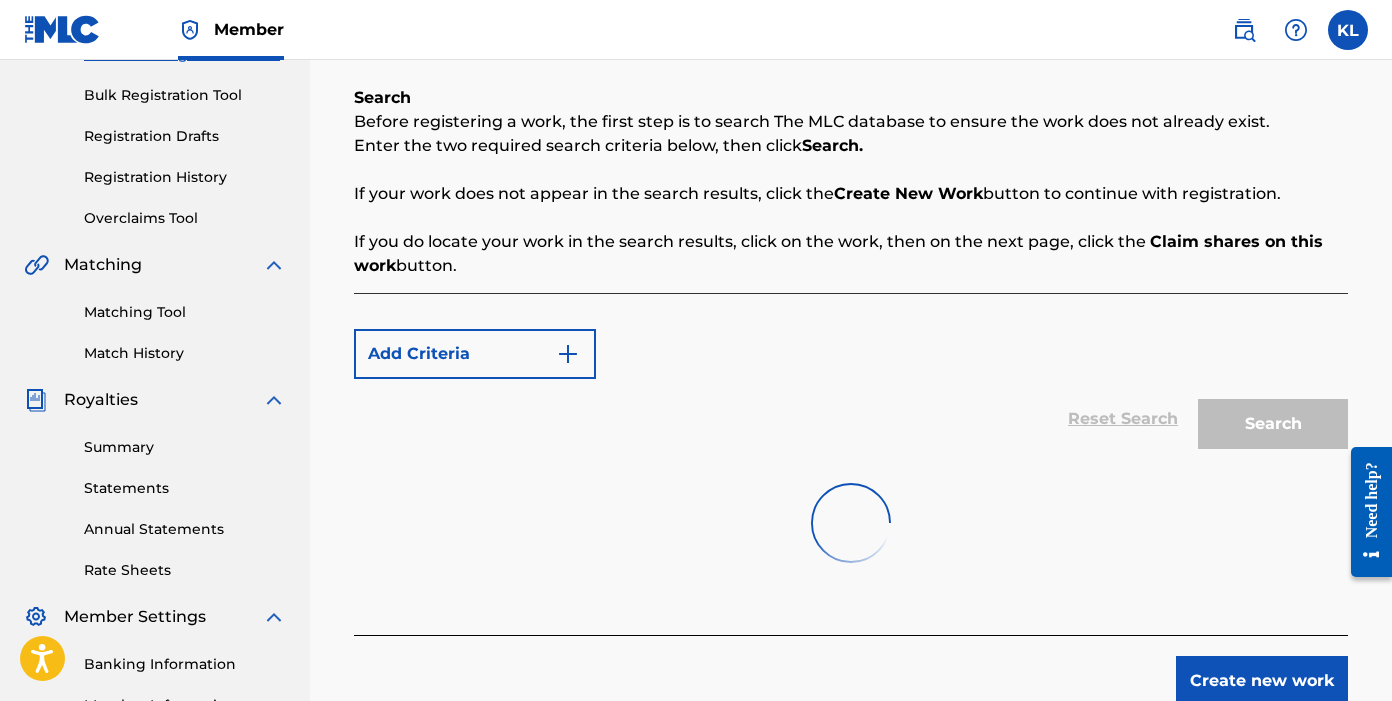 scroll, scrollTop: 539, scrollLeft: 0, axis: vertical 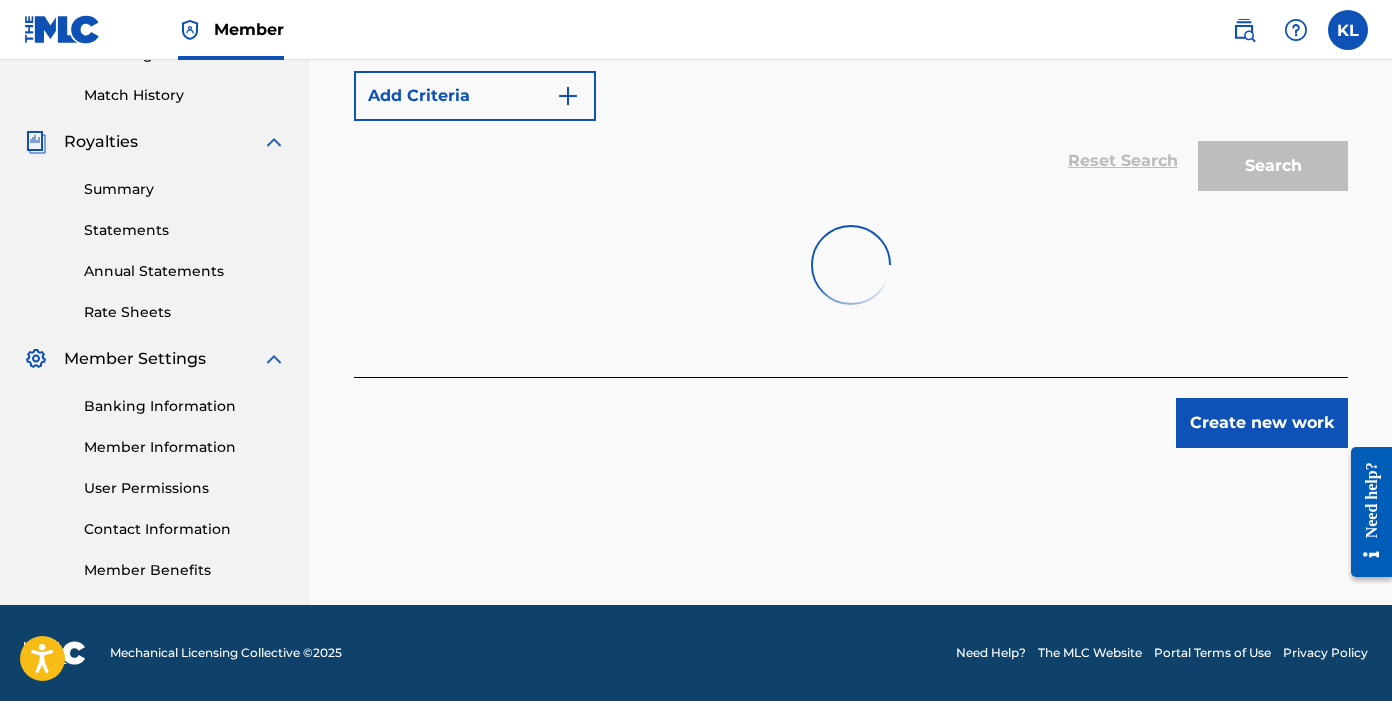 click on "Create new work" at bounding box center (1262, 423) 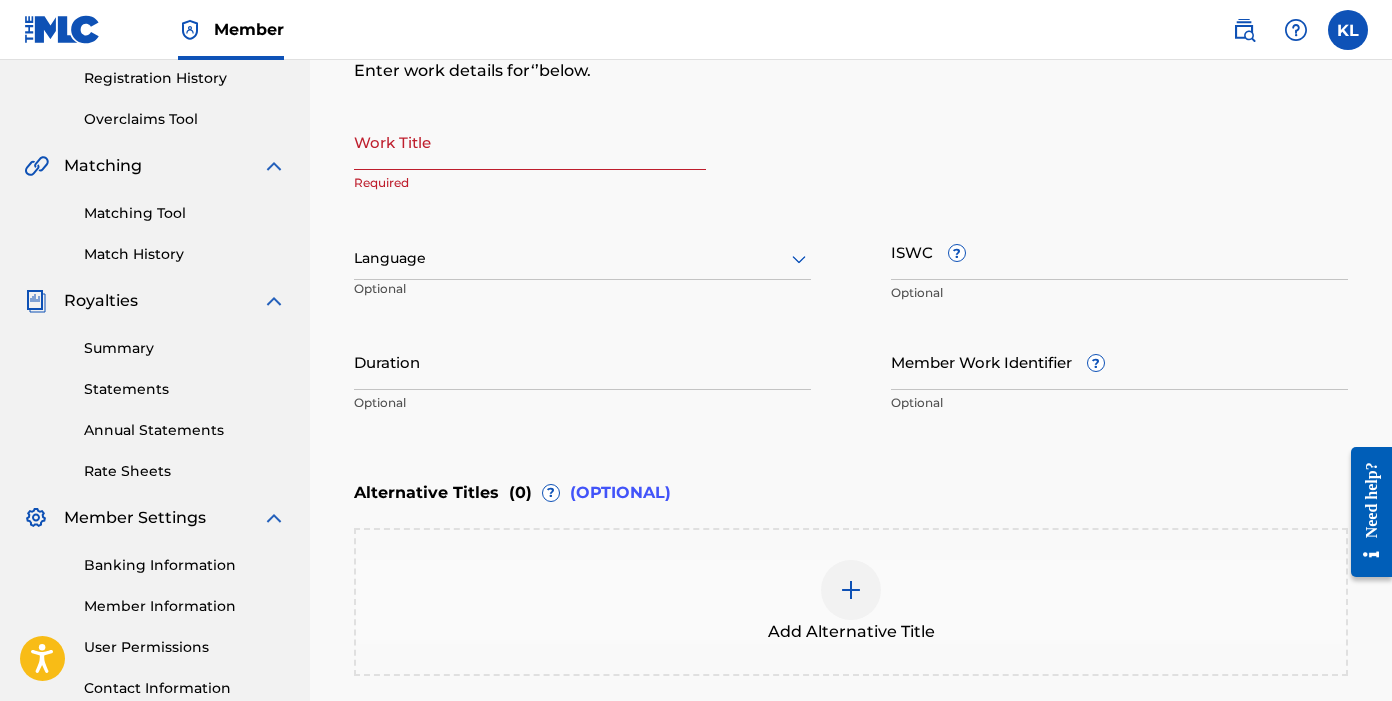 scroll, scrollTop: 343, scrollLeft: 0, axis: vertical 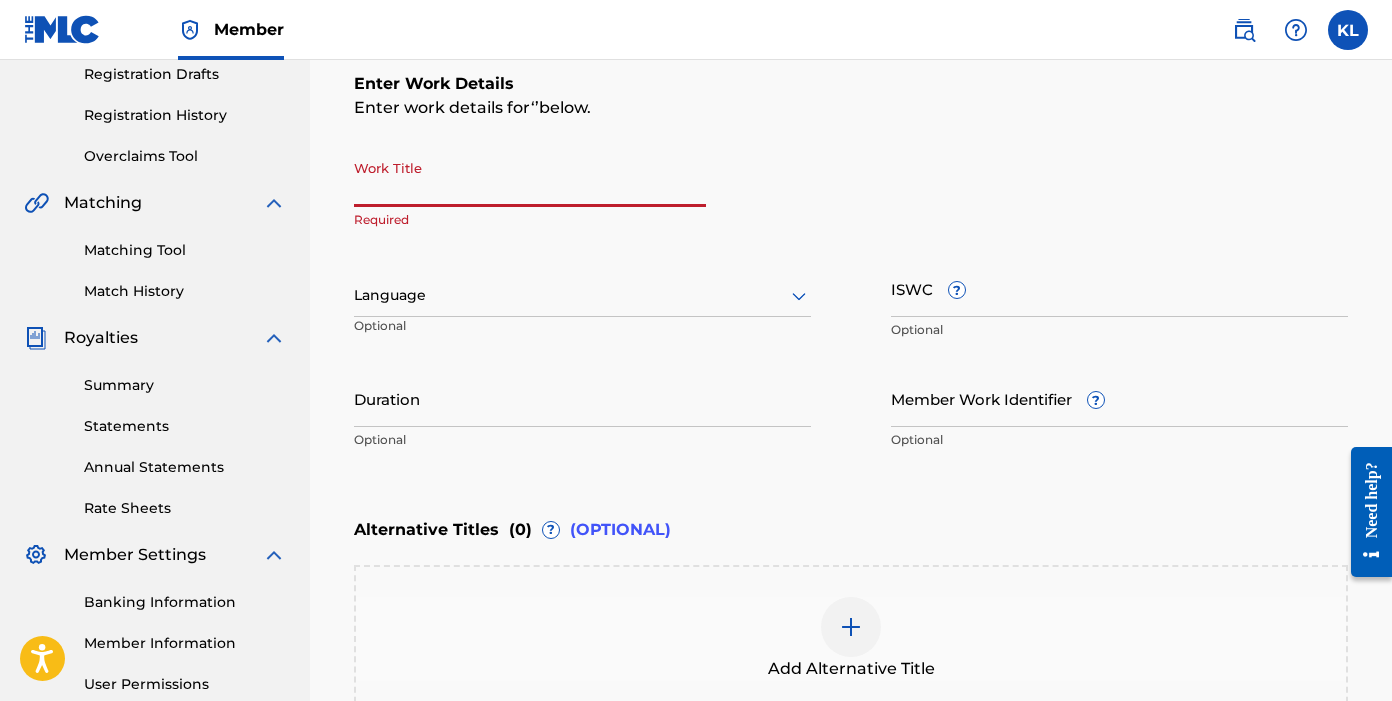 click on "Work Title" at bounding box center (530, 178) 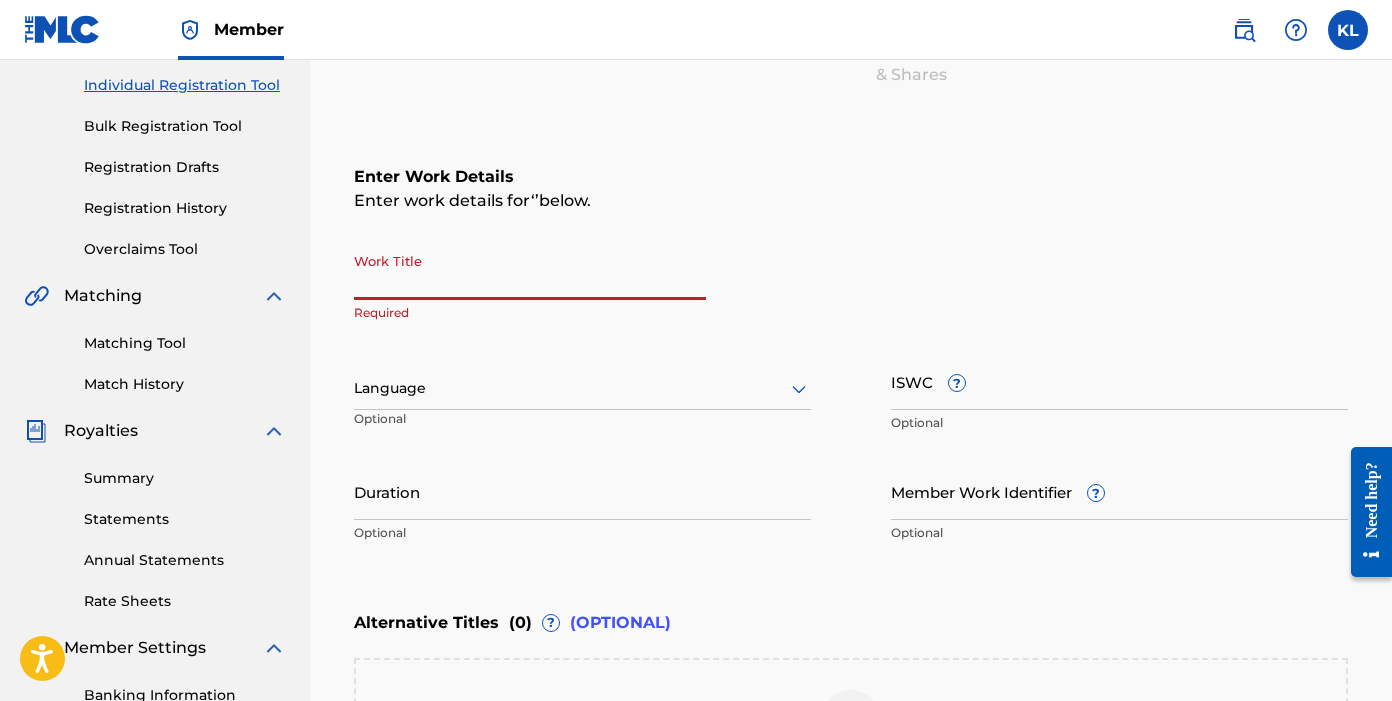 scroll, scrollTop: 0, scrollLeft: 0, axis: both 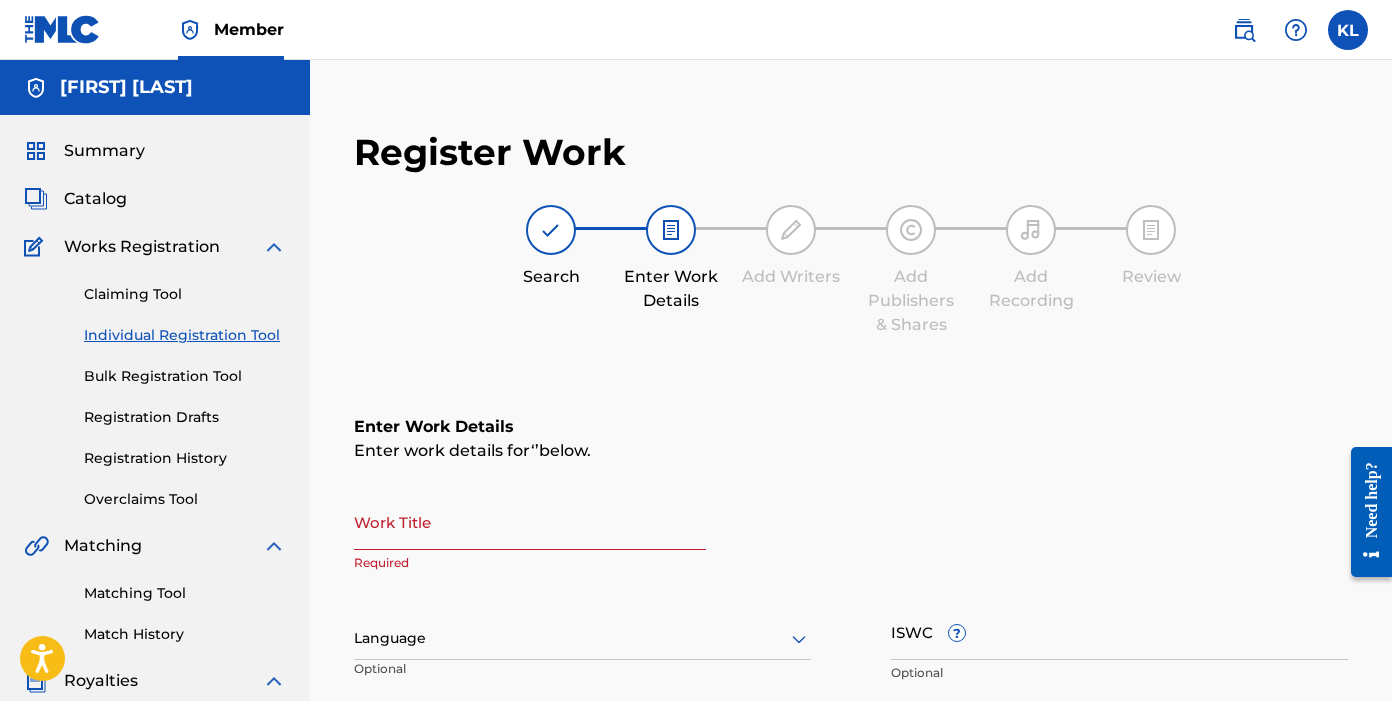 click on "[FIRST] [LAST]-[LAST]" at bounding box center (126, 87) 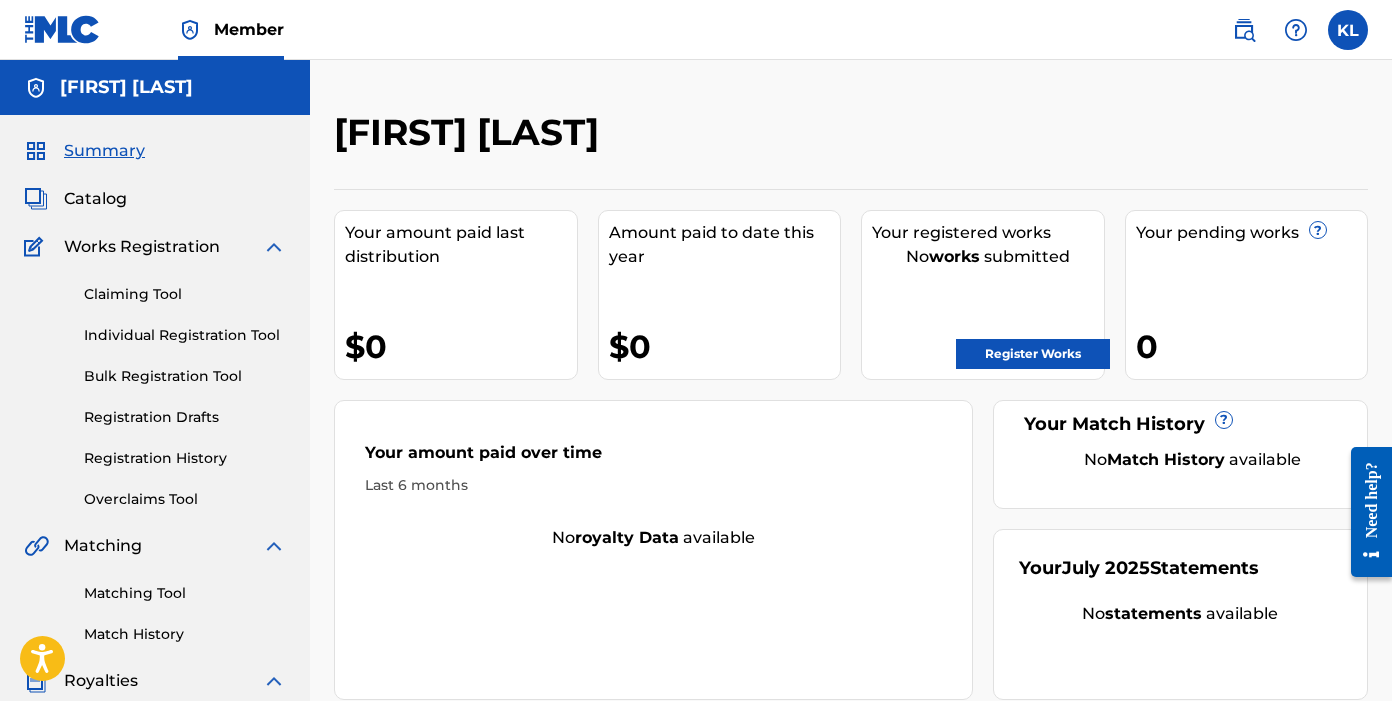 click at bounding box center [1244, 30] 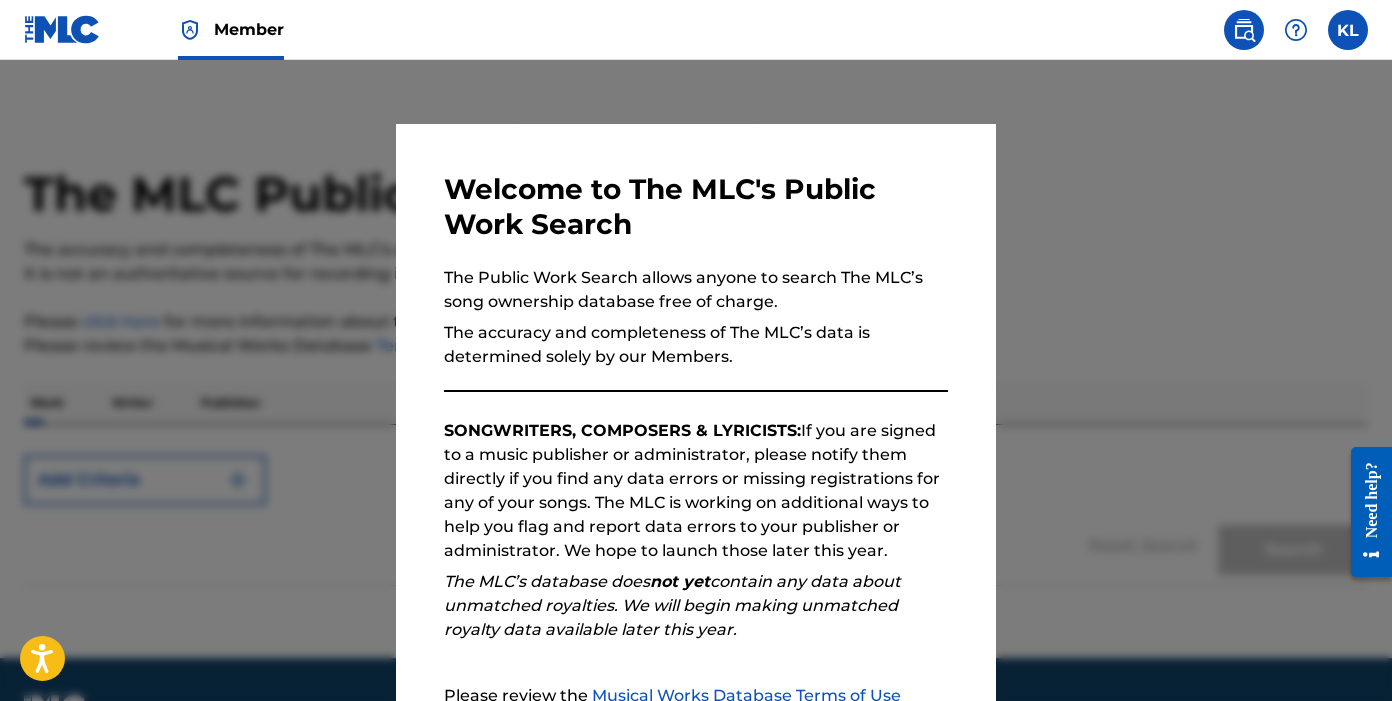 scroll, scrollTop: 214, scrollLeft: 0, axis: vertical 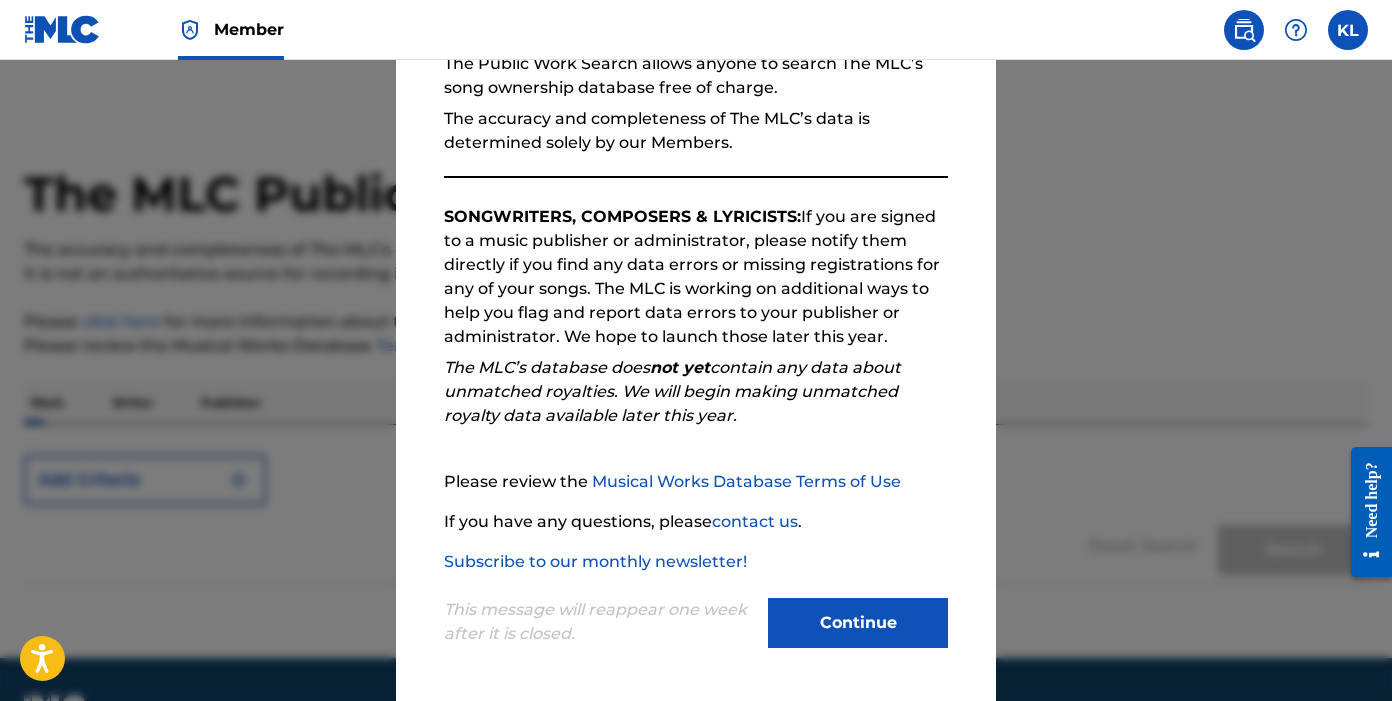 click on "Continue" at bounding box center [858, 623] 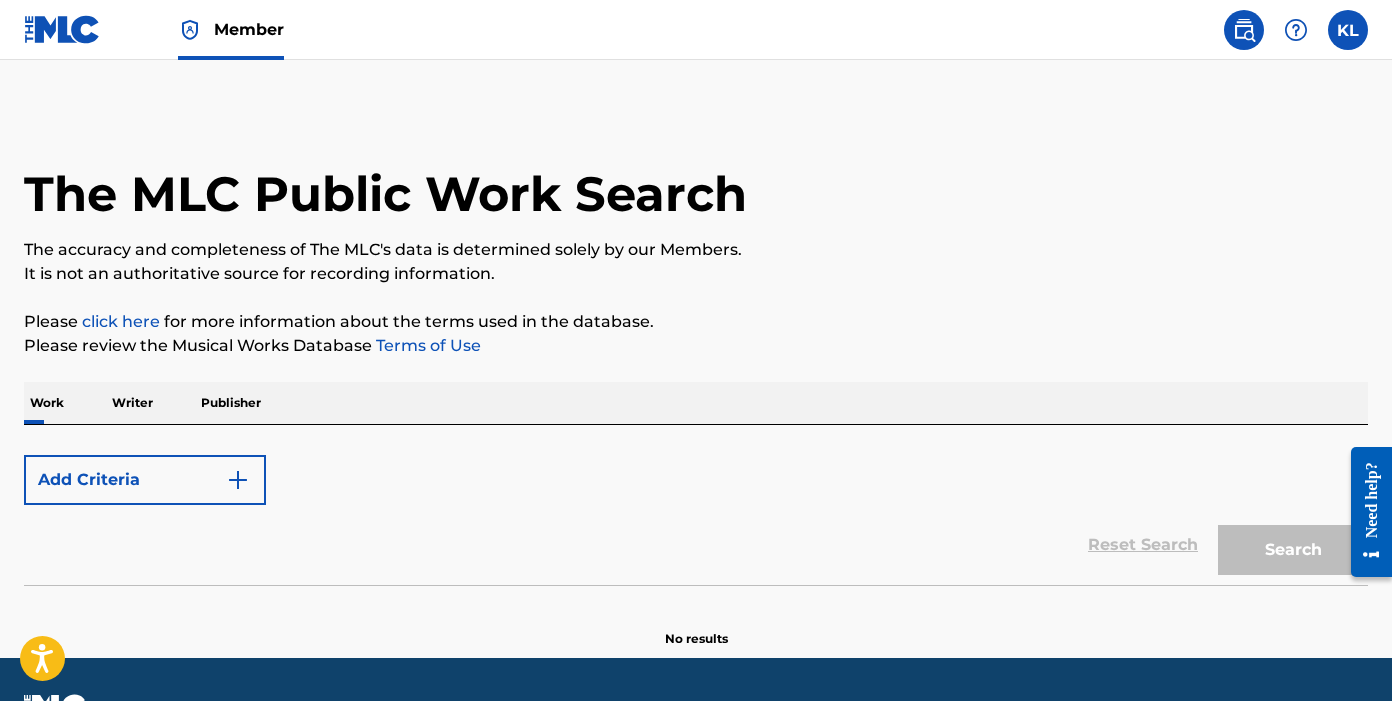 scroll, scrollTop: 53, scrollLeft: 0, axis: vertical 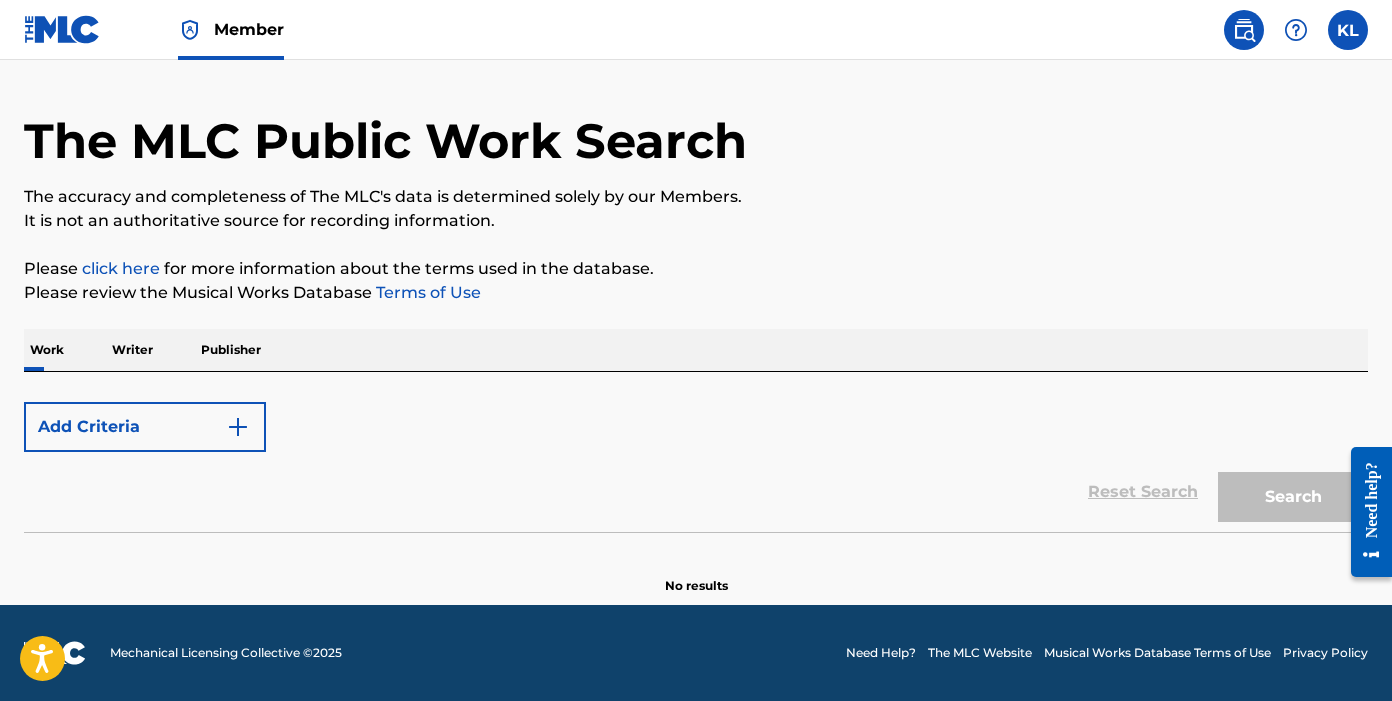 click on "Work" at bounding box center (47, 350) 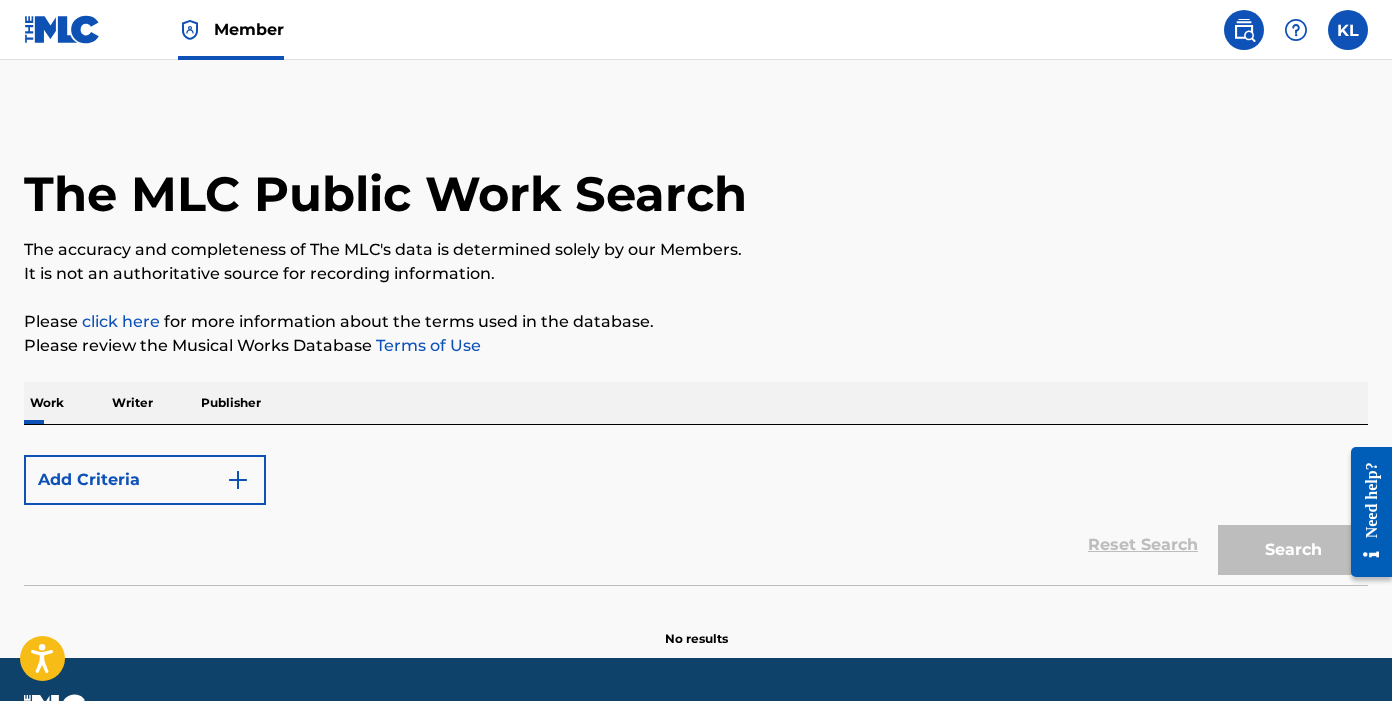 click on "Add Criteria" at bounding box center [145, 480] 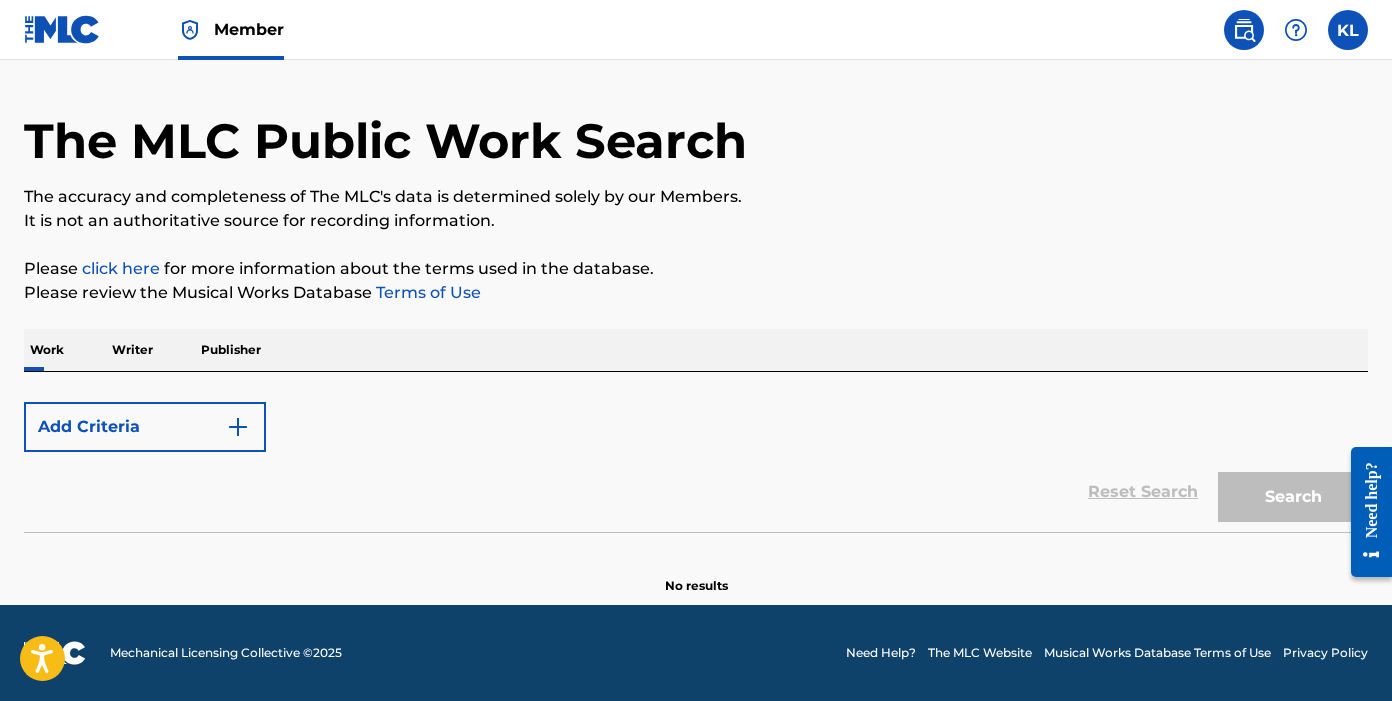 scroll, scrollTop: 0, scrollLeft: 0, axis: both 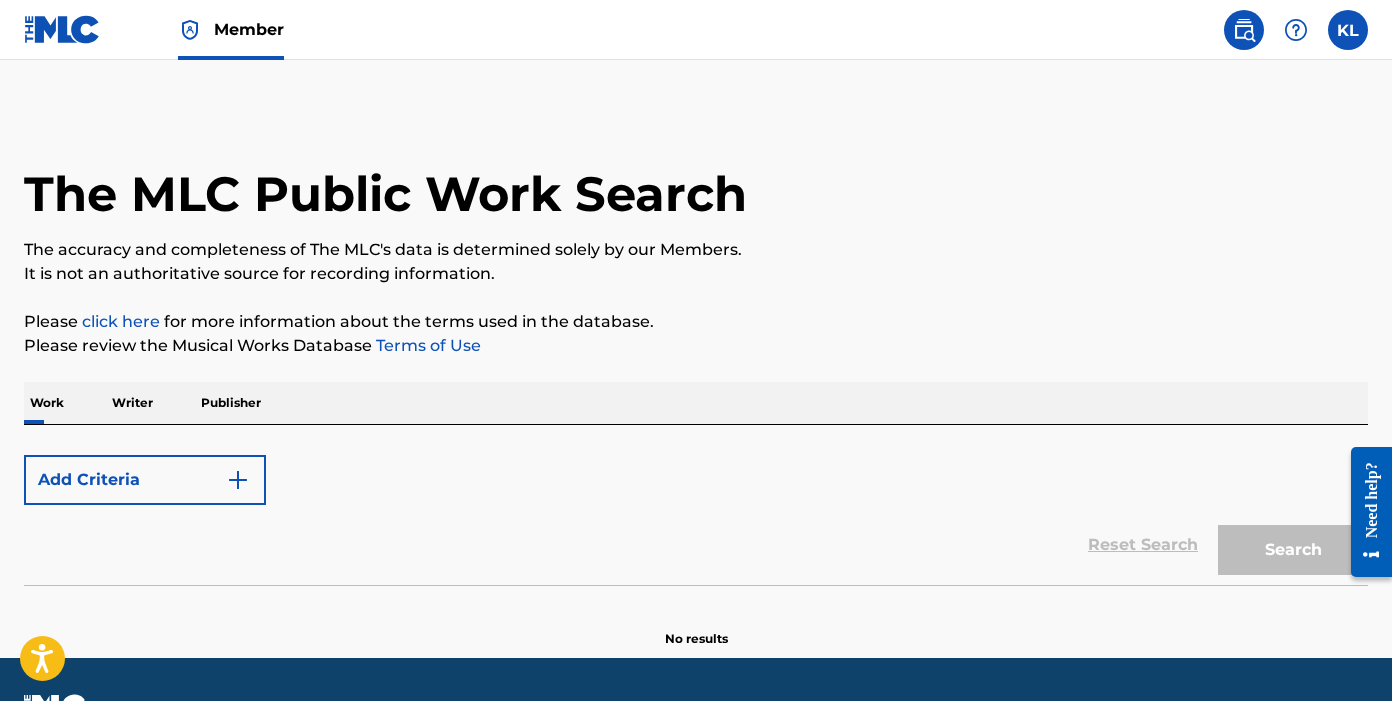 click on "Work" at bounding box center (47, 403) 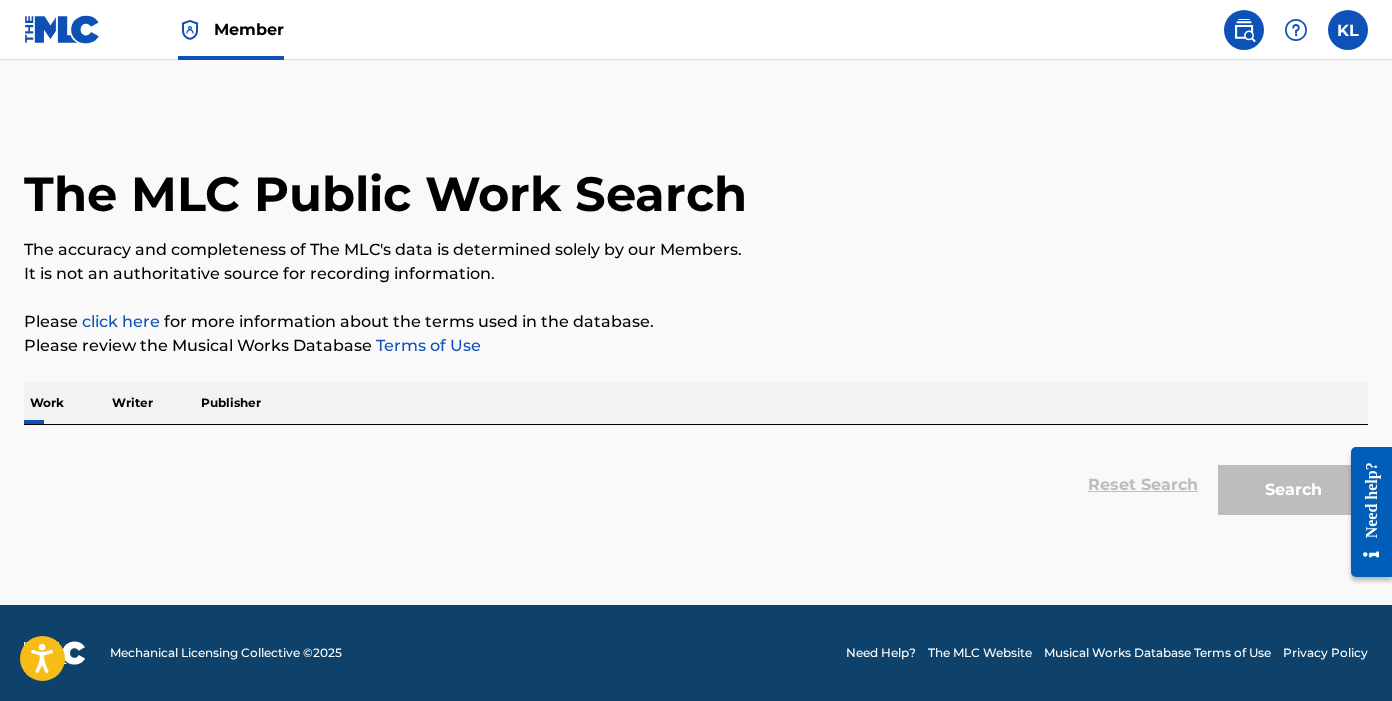 click on "Work" at bounding box center [47, 403] 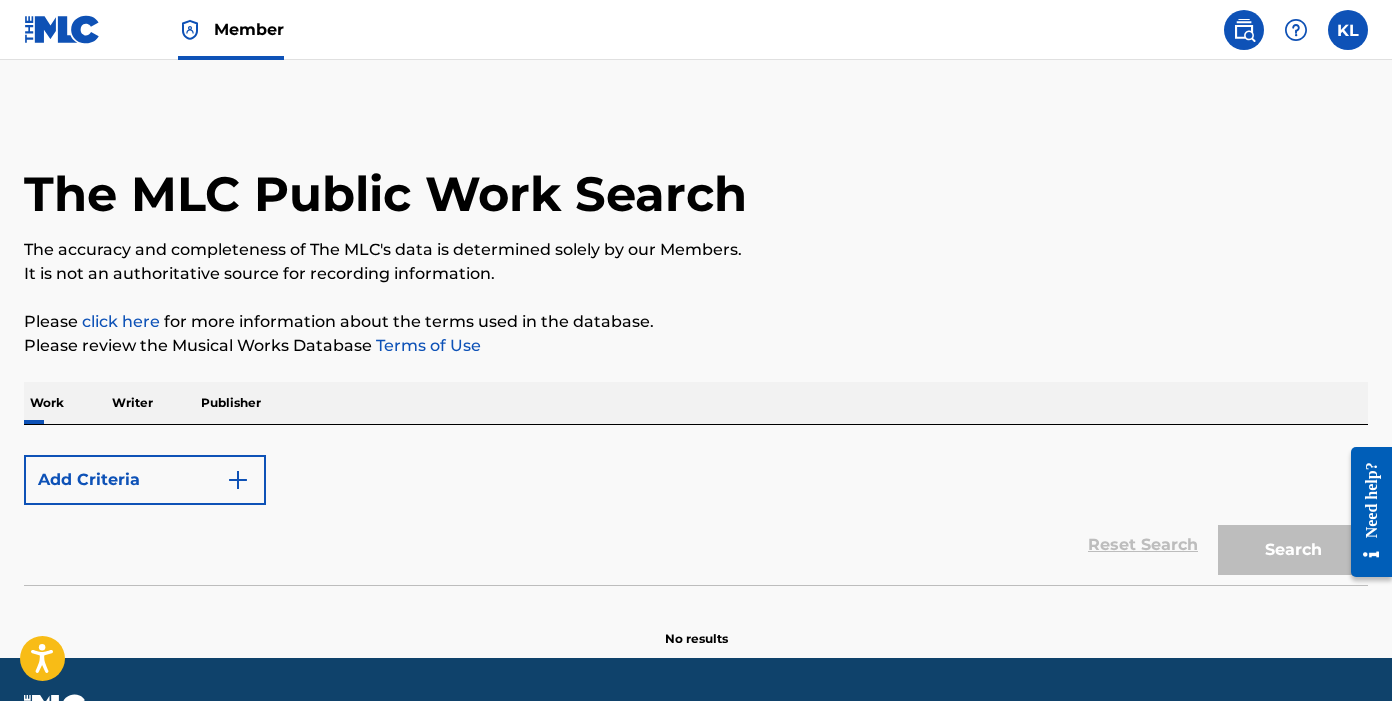 click on "Add Criteria" at bounding box center [145, 480] 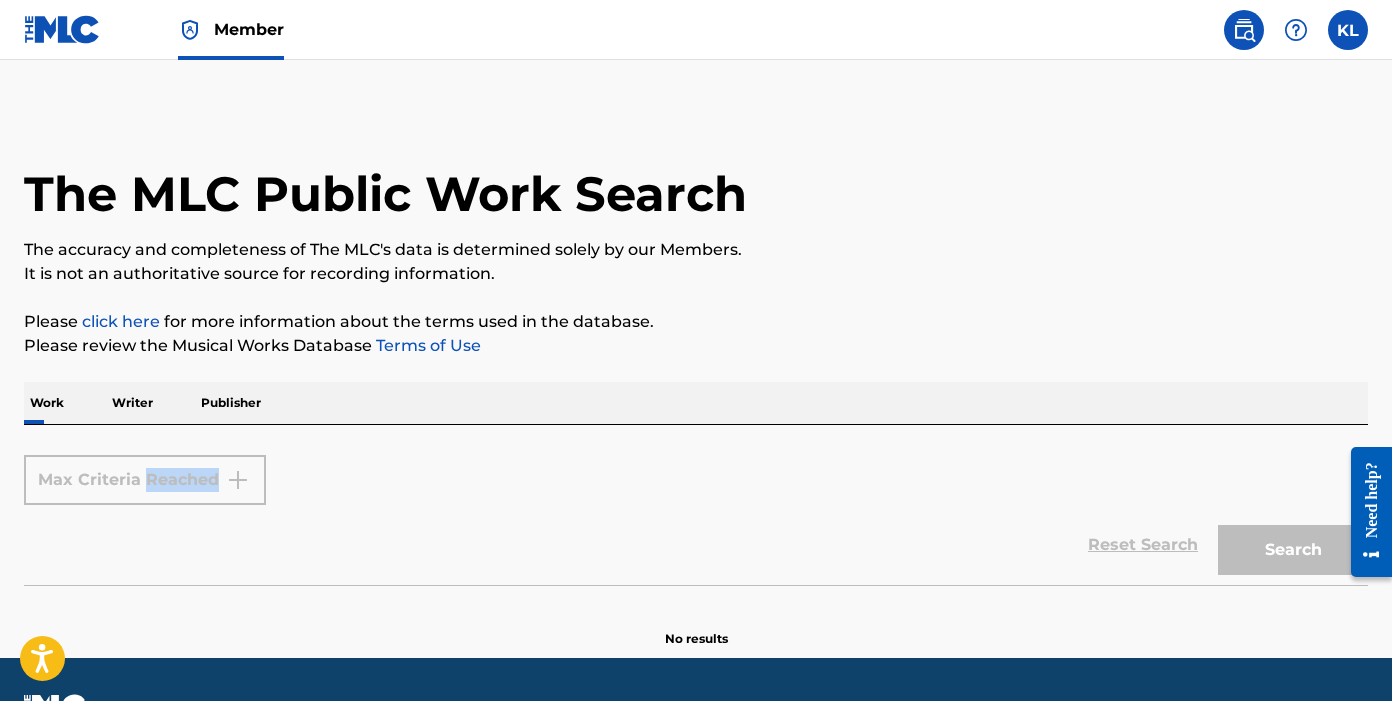 click on "Max Criteria Reached" at bounding box center (145, 480) 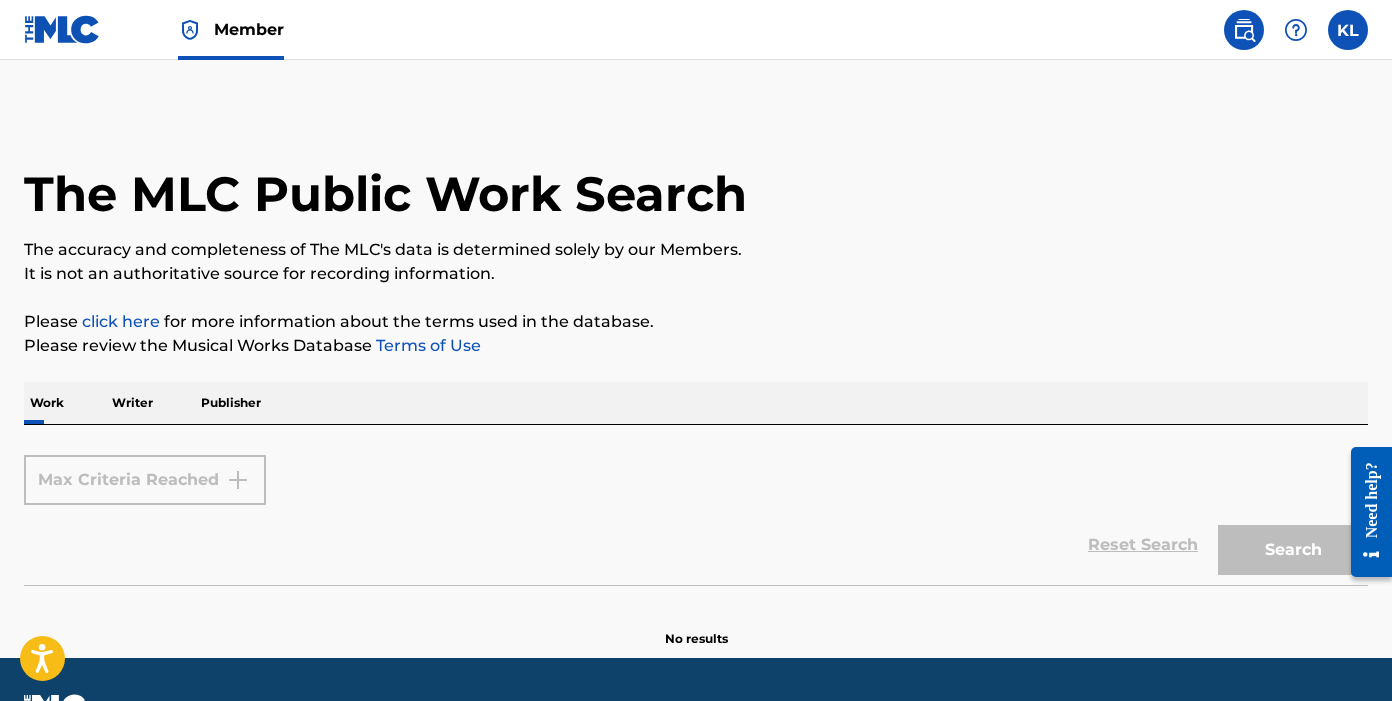 click on "Reset Search Search" at bounding box center [696, 545] 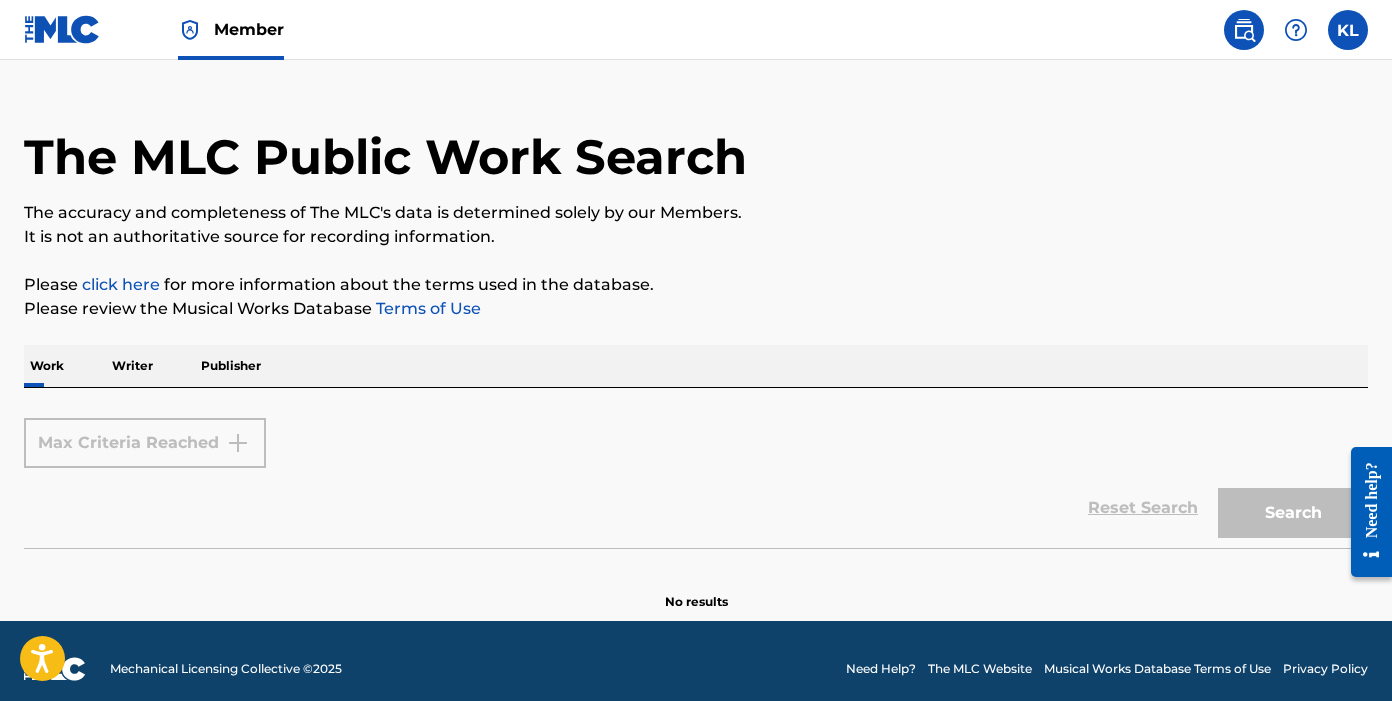 scroll, scrollTop: 49, scrollLeft: 0, axis: vertical 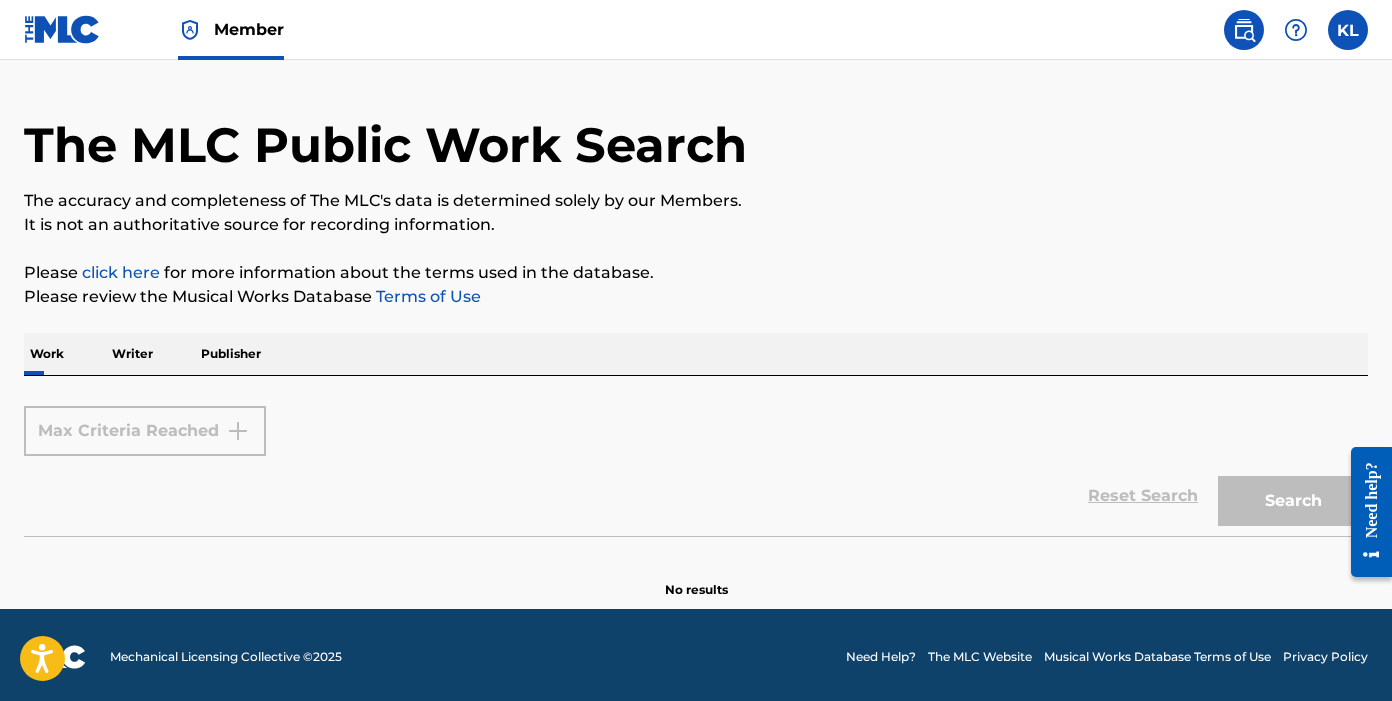 click on "Reset Search Search" at bounding box center [696, 496] 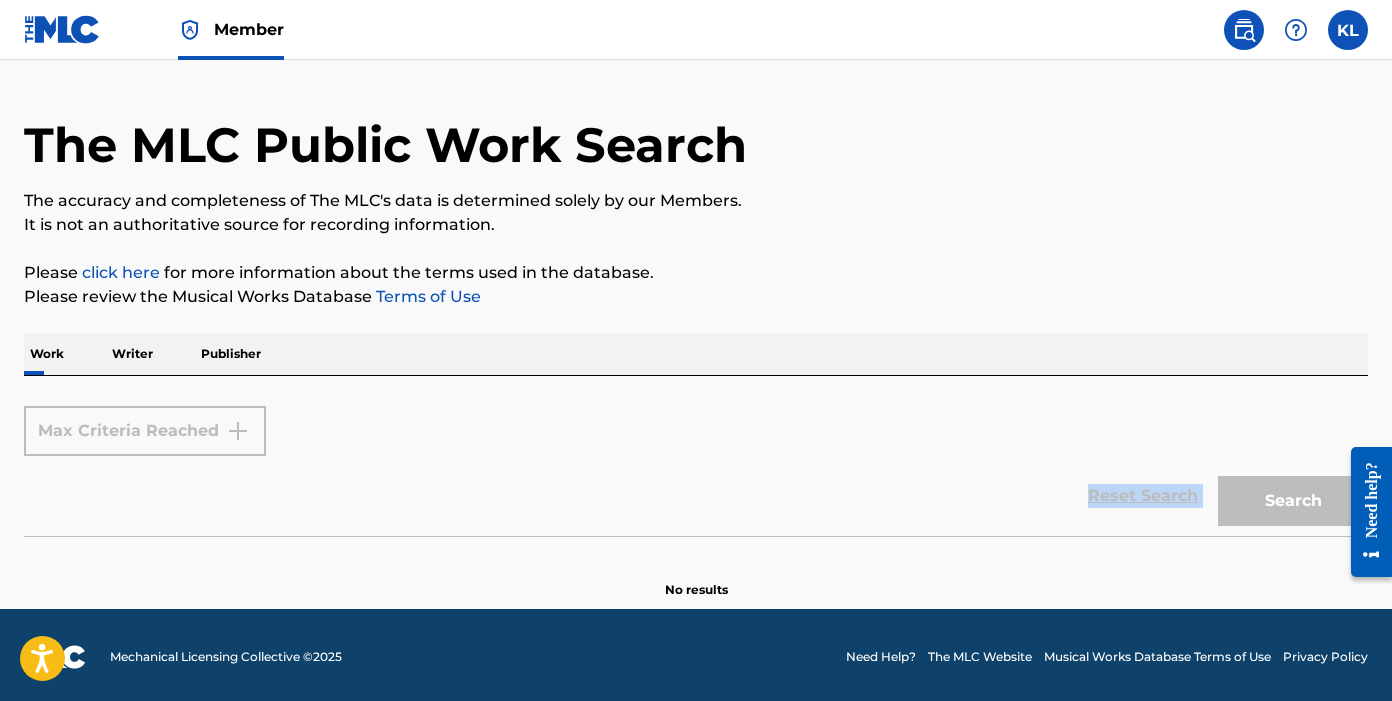 click on "Reset Search Search" at bounding box center [696, 496] 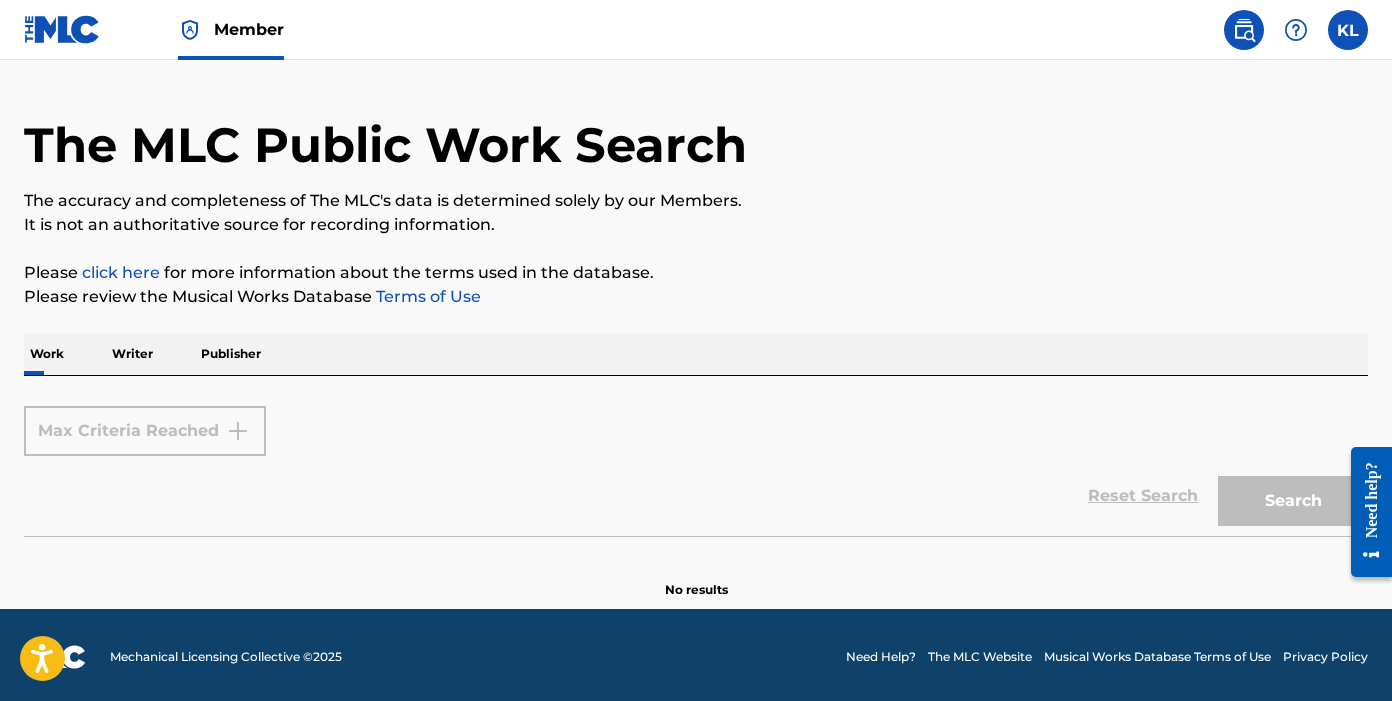 click on "Max Criteria Reached" at bounding box center (145, 431) 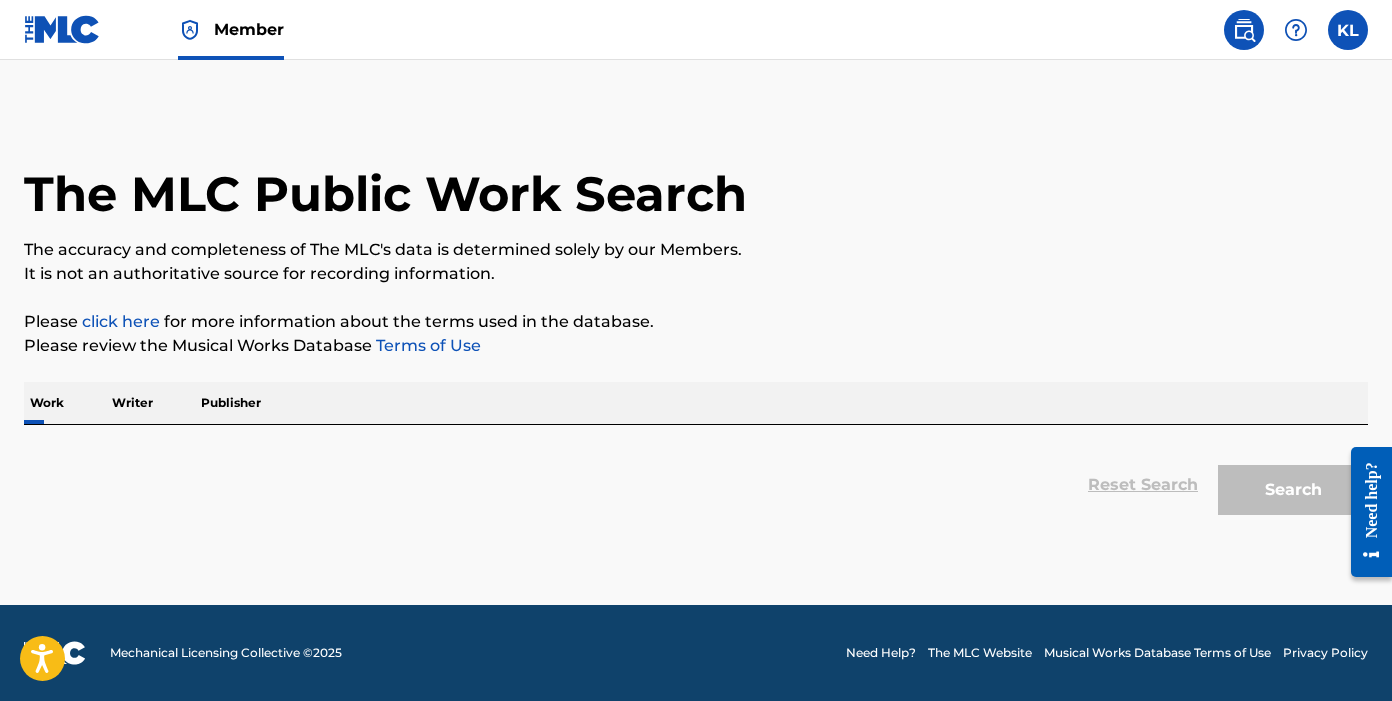 scroll, scrollTop: 0, scrollLeft: 0, axis: both 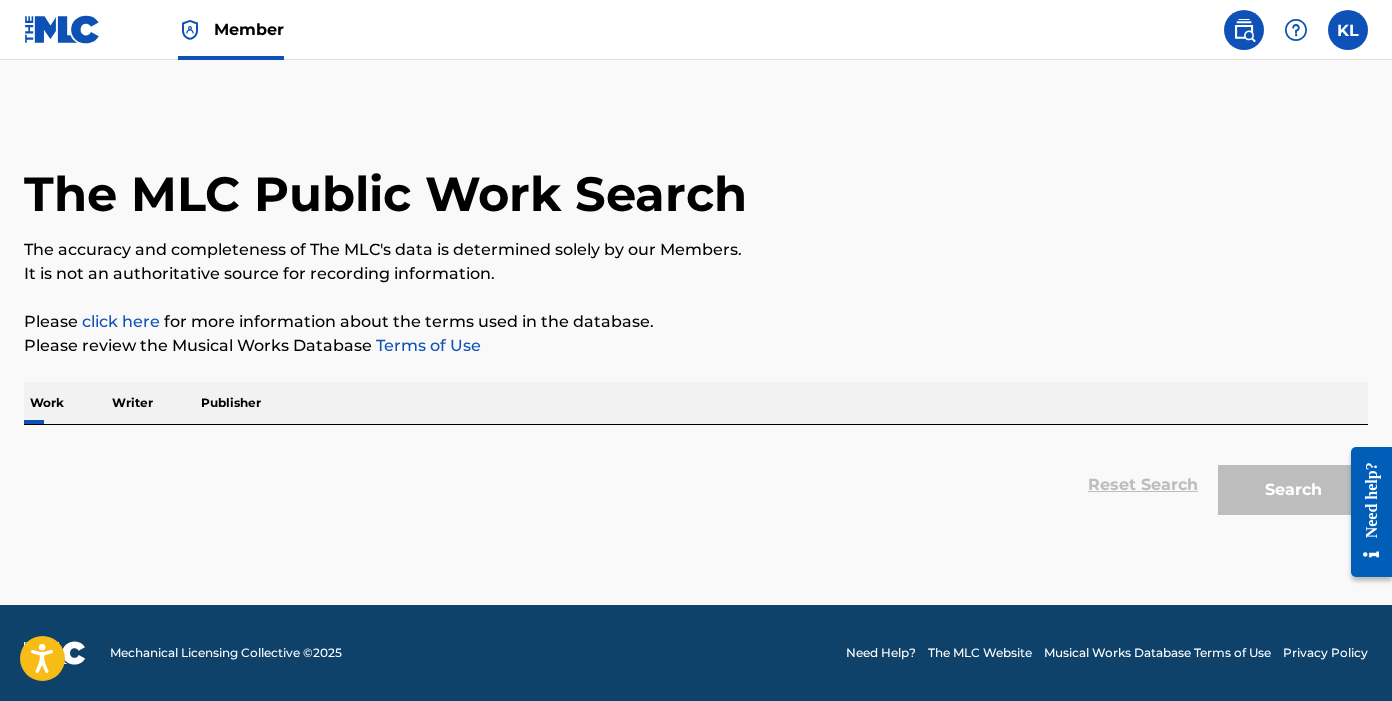 click on "Work" at bounding box center [47, 403] 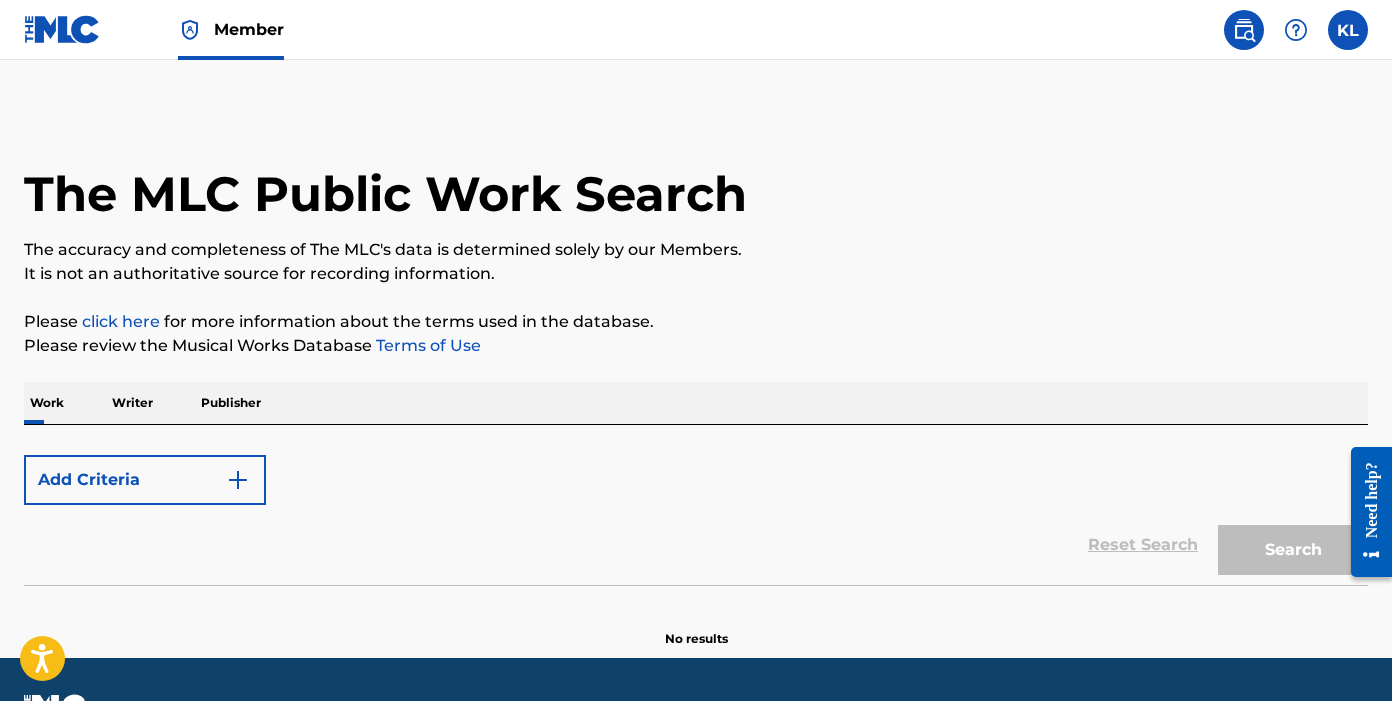 click at bounding box center (62, 29) 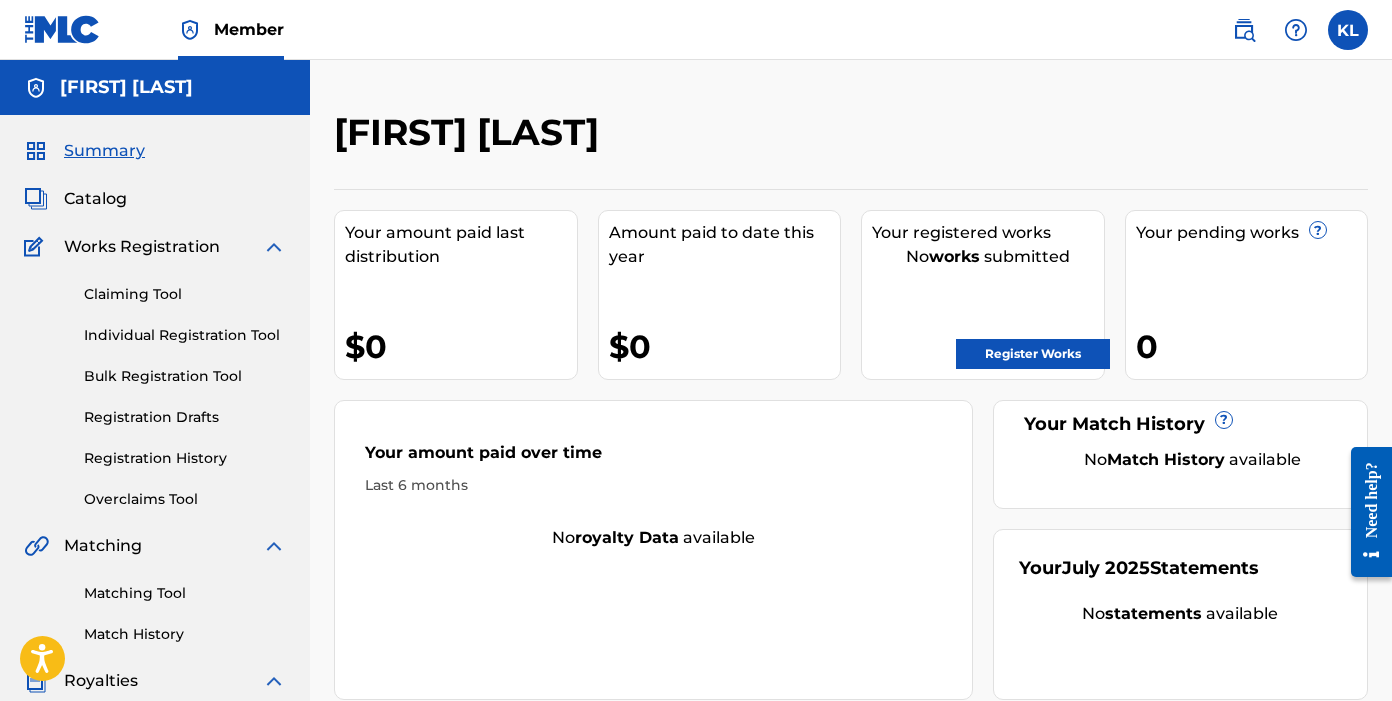 click on "Catalog" at bounding box center [95, 199] 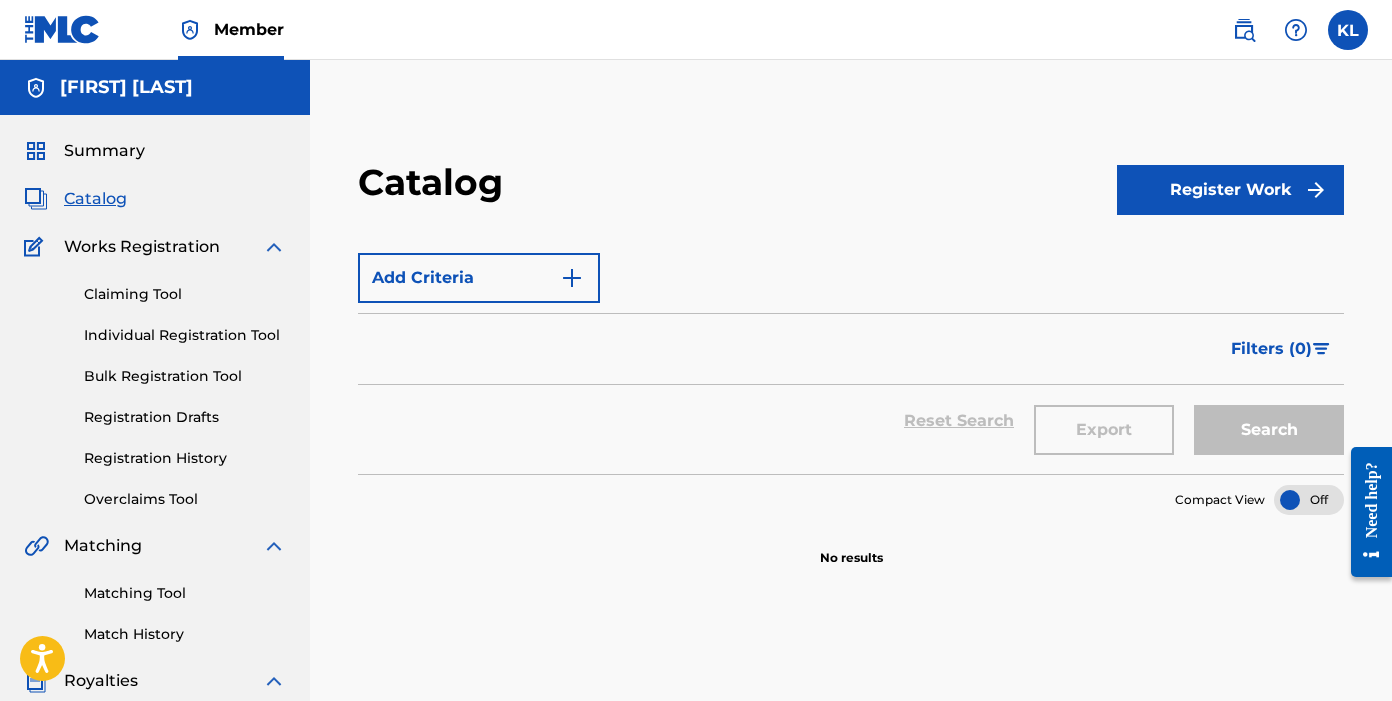 scroll, scrollTop: 49, scrollLeft: 0, axis: vertical 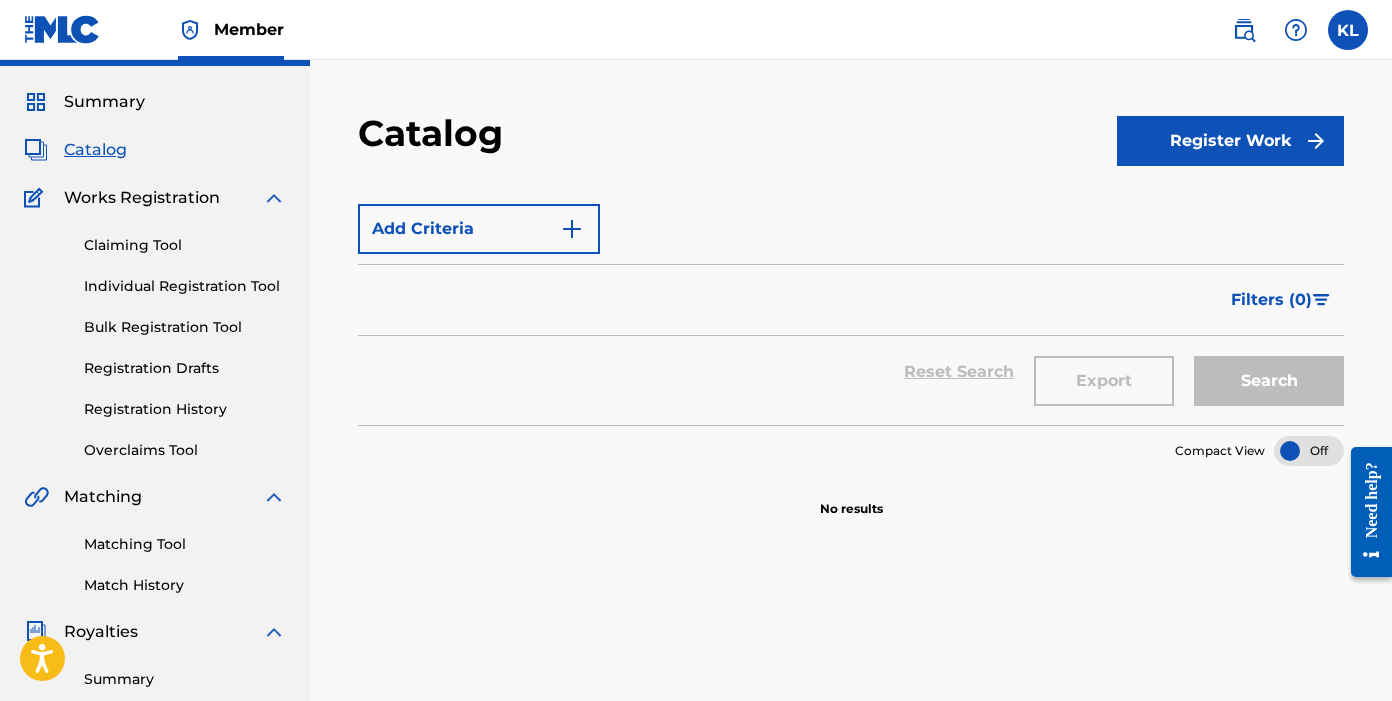 click on "Claiming Tool" at bounding box center (185, 245) 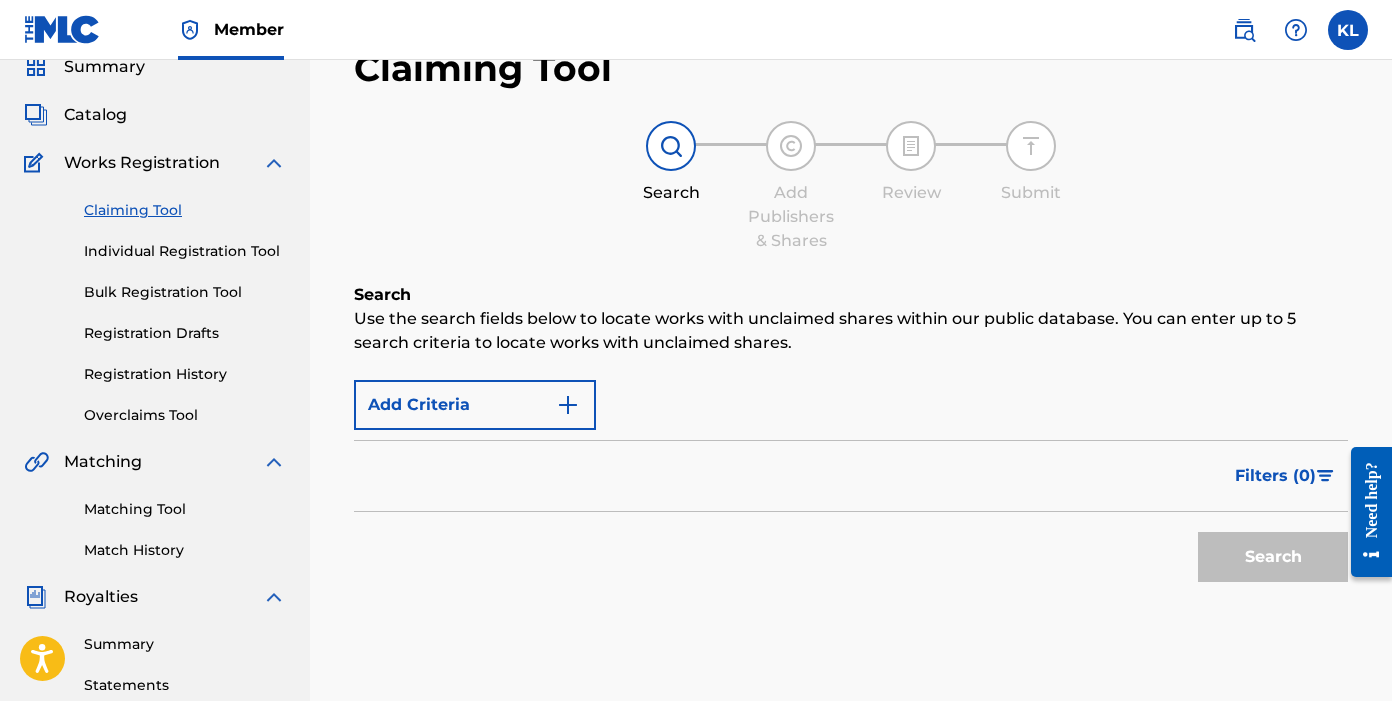 scroll, scrollTop: 0, scrollLeft: 0, axis: both 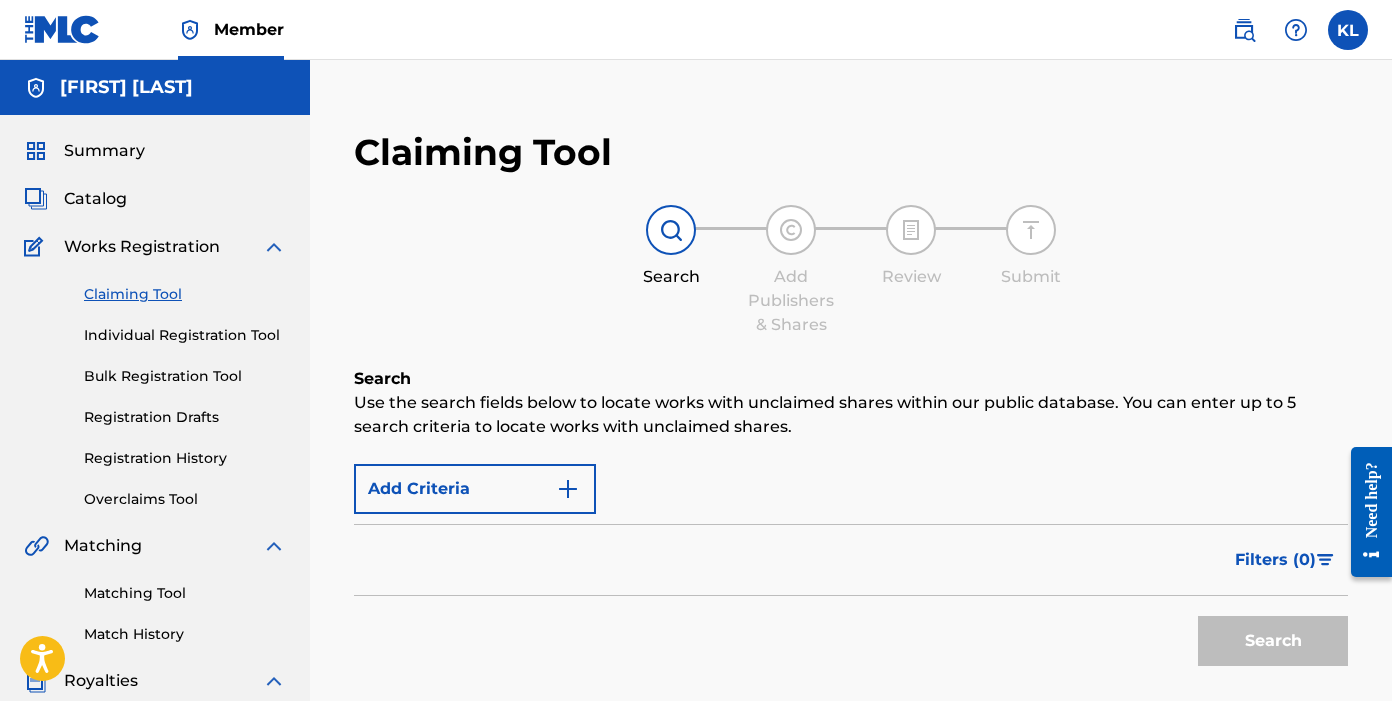 click at bounding box center (671, 230) 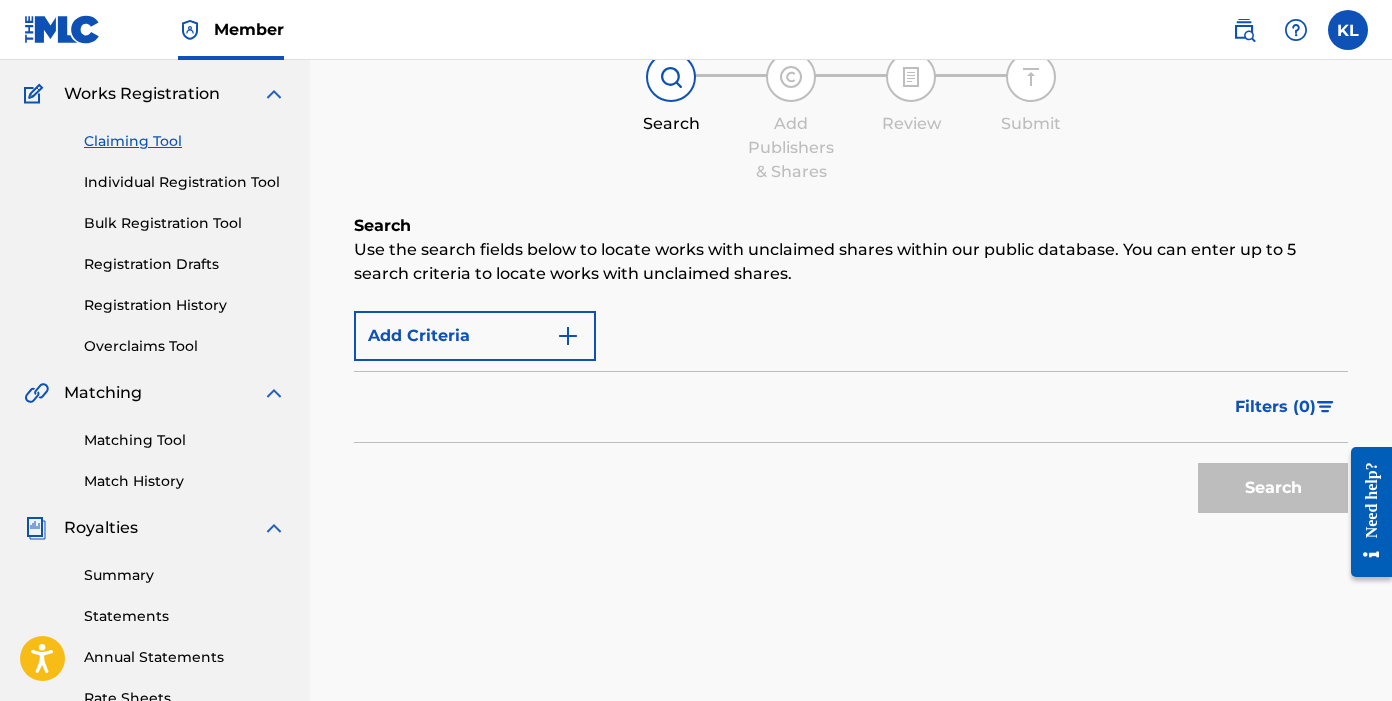 scroll, scrollTop: 150, scrollLeft: 0, axis: vertical 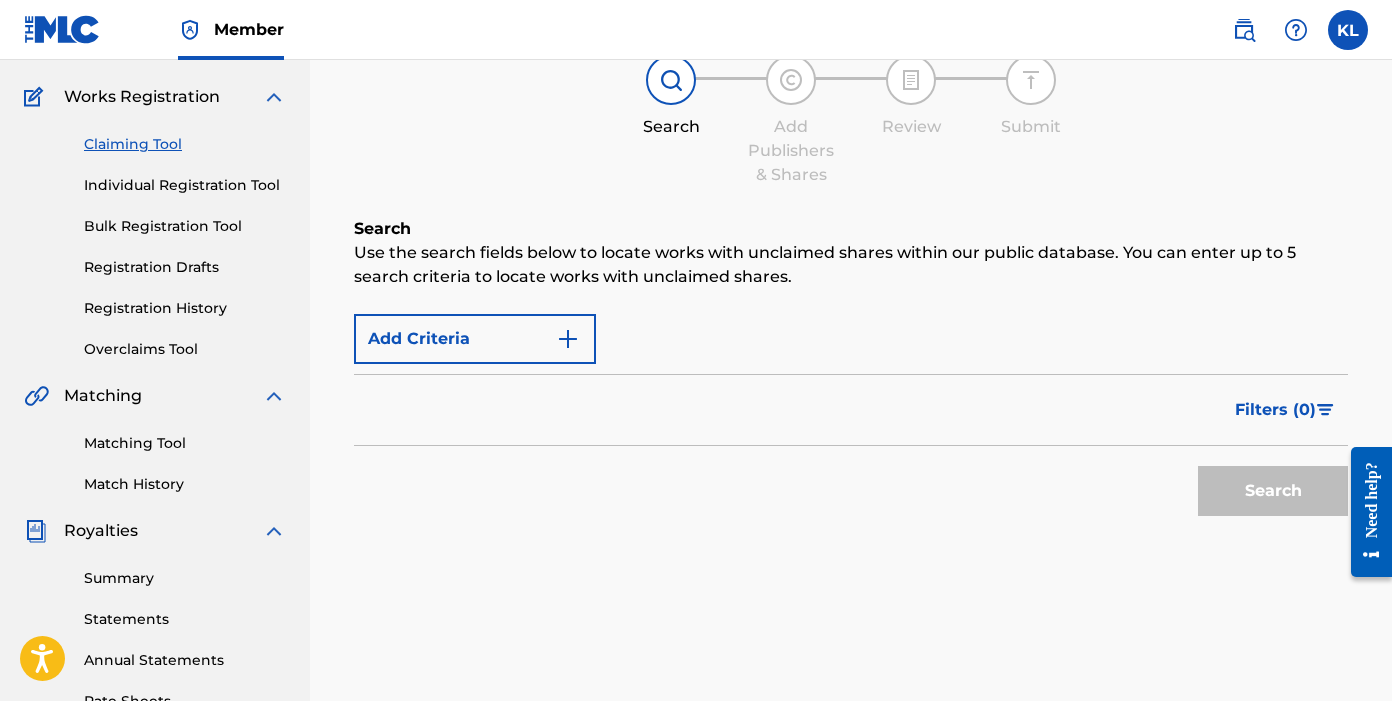 click on "Search" at bounding box center [851, 486] 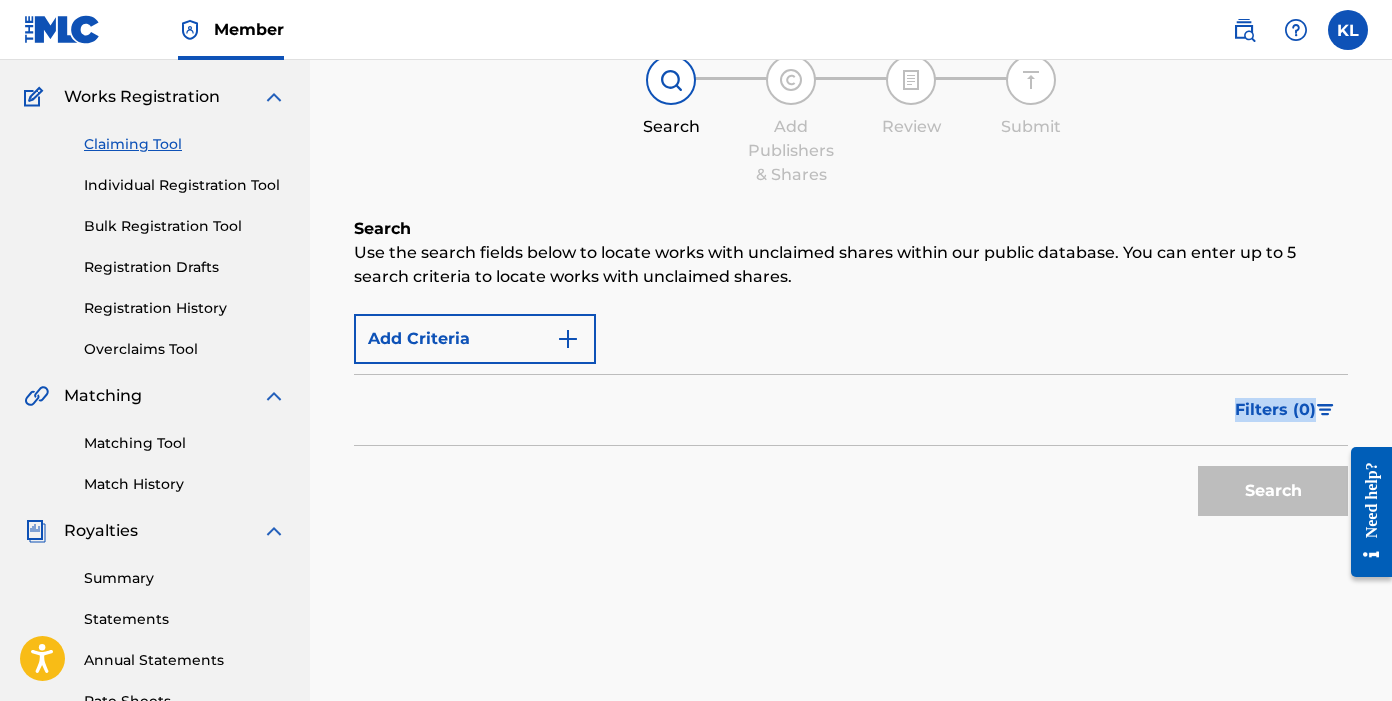 click on "Filters ( 0 )" at bounding box center [851, 410] 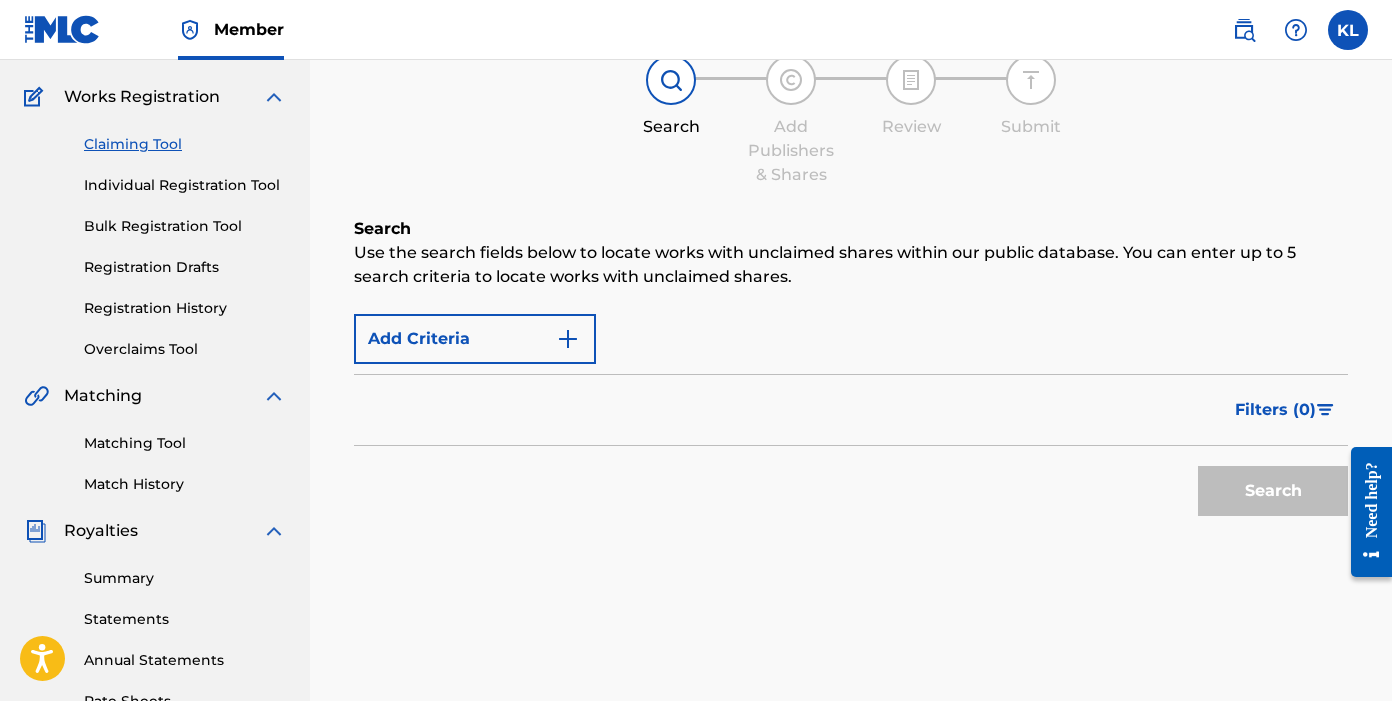 click on "Search Use the search fields below to locate works with unclaimed shares within our public database. You can enter up
to 5 search criteria to locate works with unclaimed shares. Add Criteria Filter Claim Search Filters Include works claimed by my Member   Remove Filters Apply Filters Filters ( 0 ) Search" at bounding box center [851, 421] 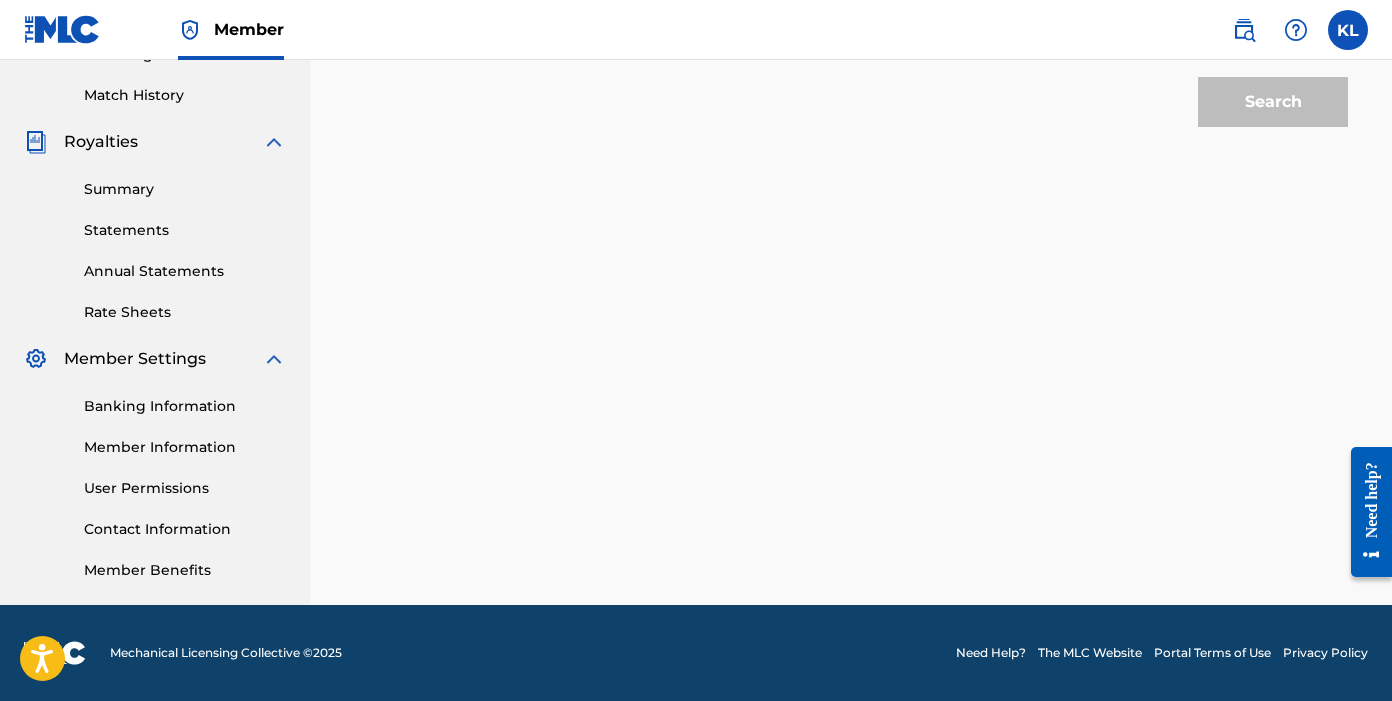 scroll, scrollTop: 0, scrollLeft: 0, axis: both 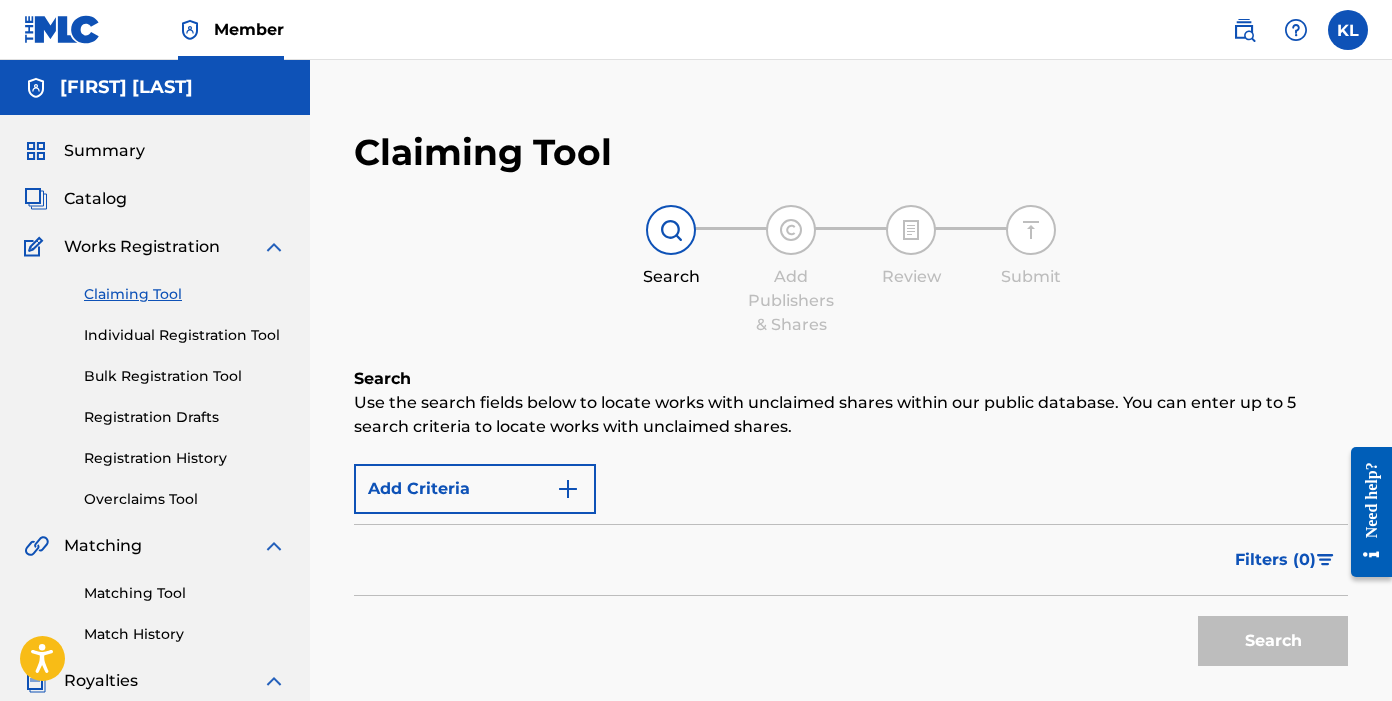 click on "Claiming Tool Search Add Publishers & Shares Review Submit Search Use the search fields below to locate works with unclaimed shares within our public database. You can enter up
to 5 search criteria to locate works with unclaimed shares. Add Criteria Filter Claim Search Filters Include works claimed by my Member   Remove Filters Apply Filters Filters ( 0 ) Search" at bounding box center [851, 453] 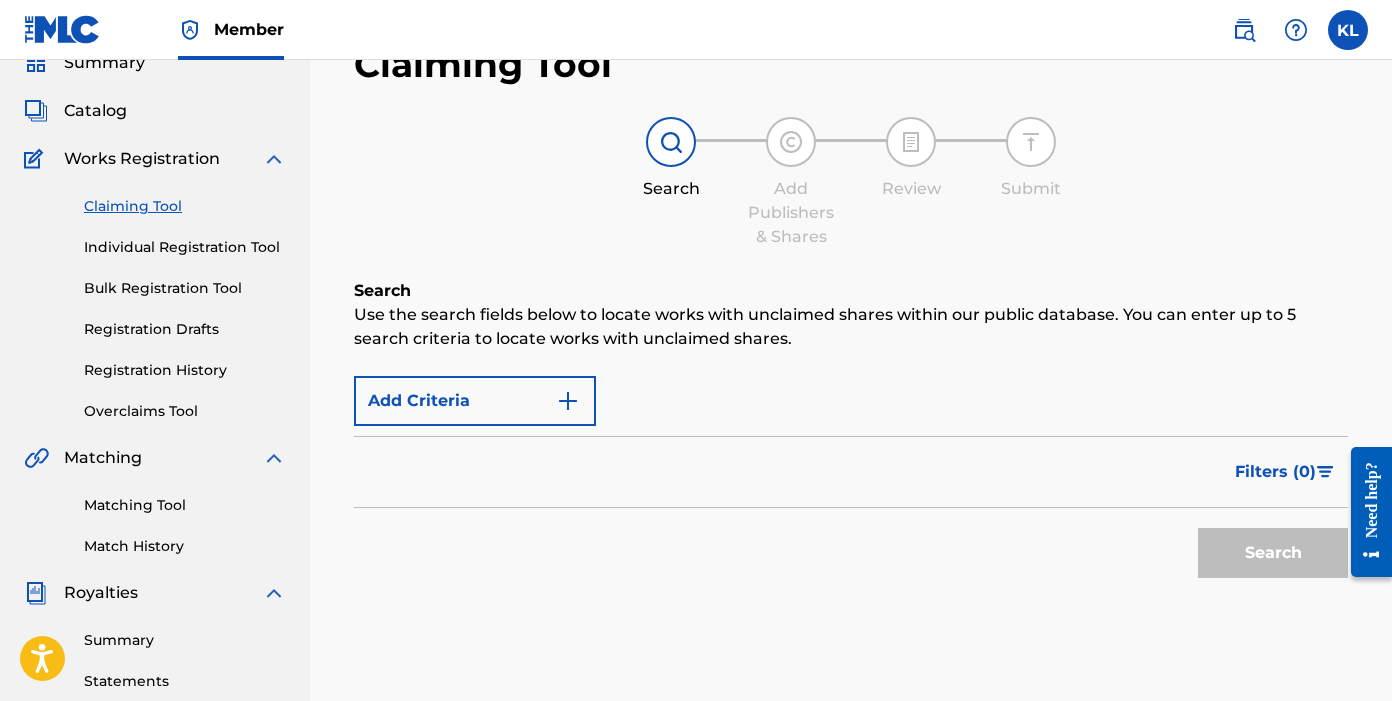 scroll, scrollTop: 0, scrollLeft: 0, axis: both 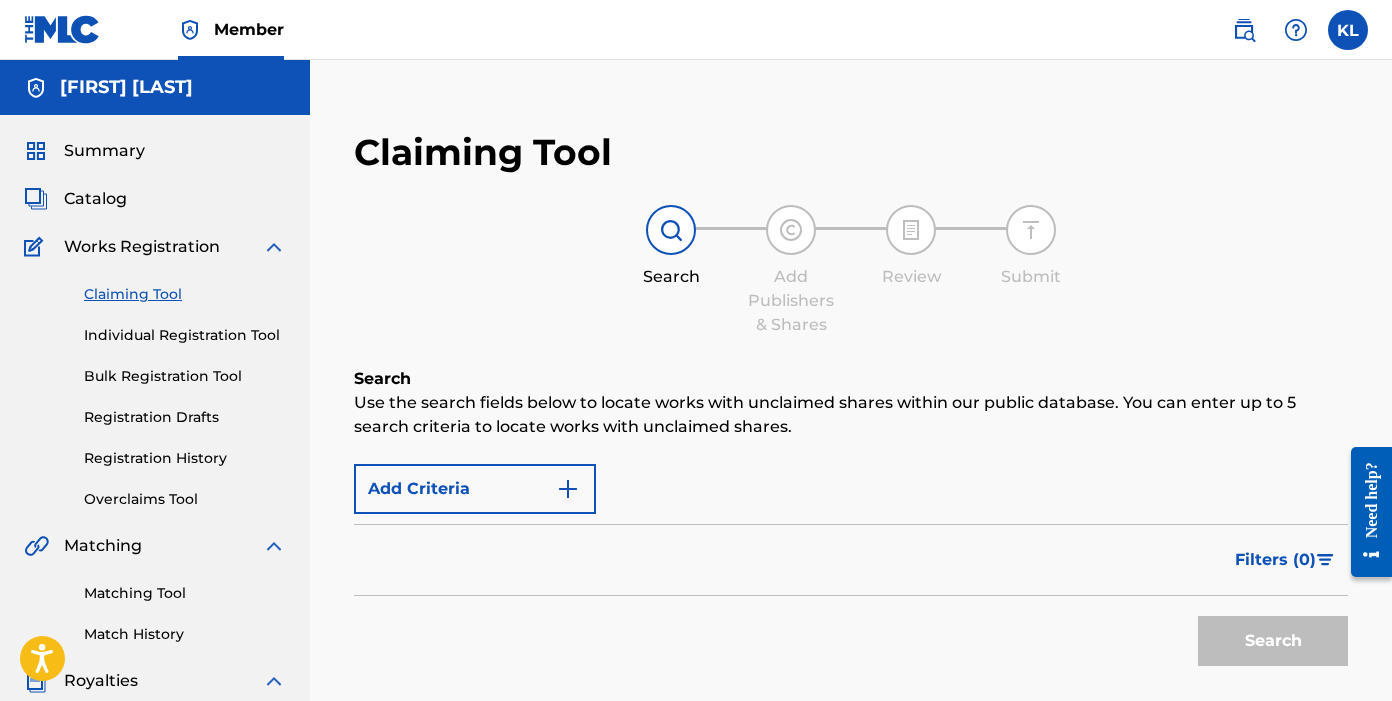 click on "Catalog" at bounding box center [95, 199] 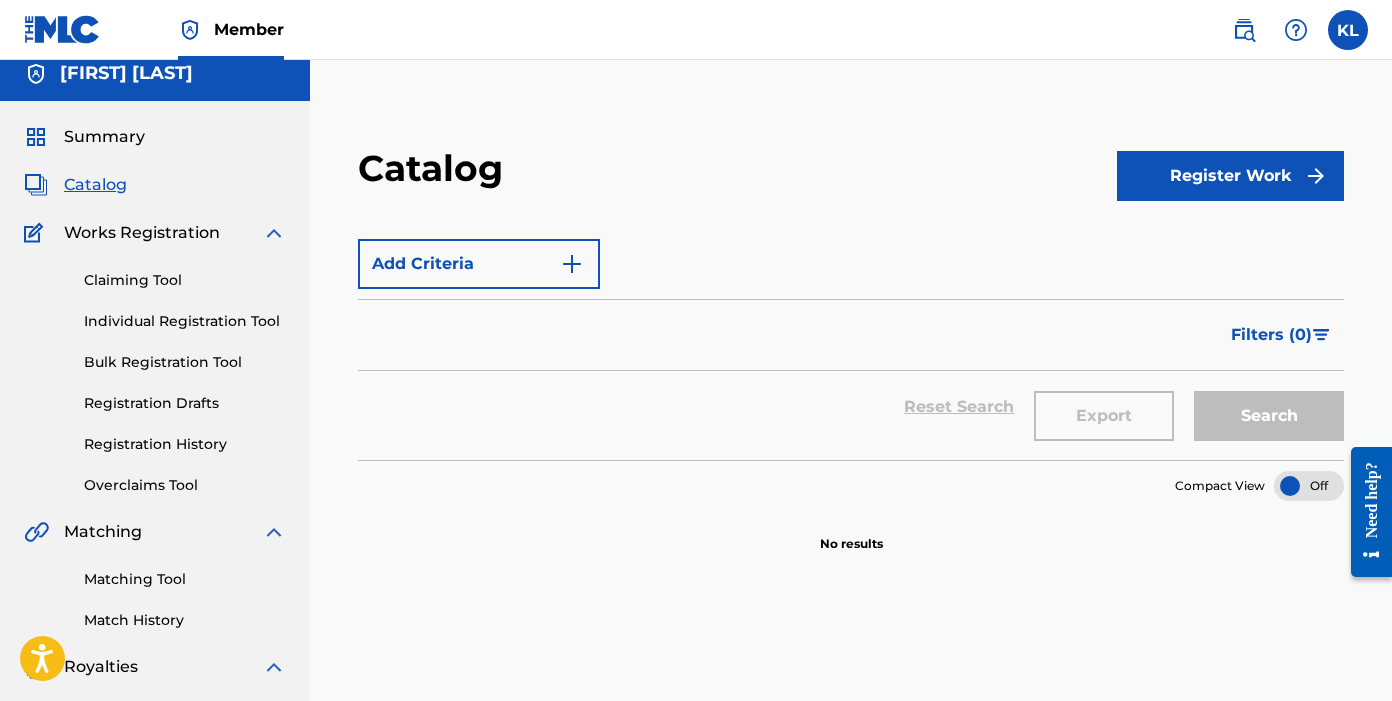 scroll, scrollTop: 0, scrollLeft: 0, axis: both 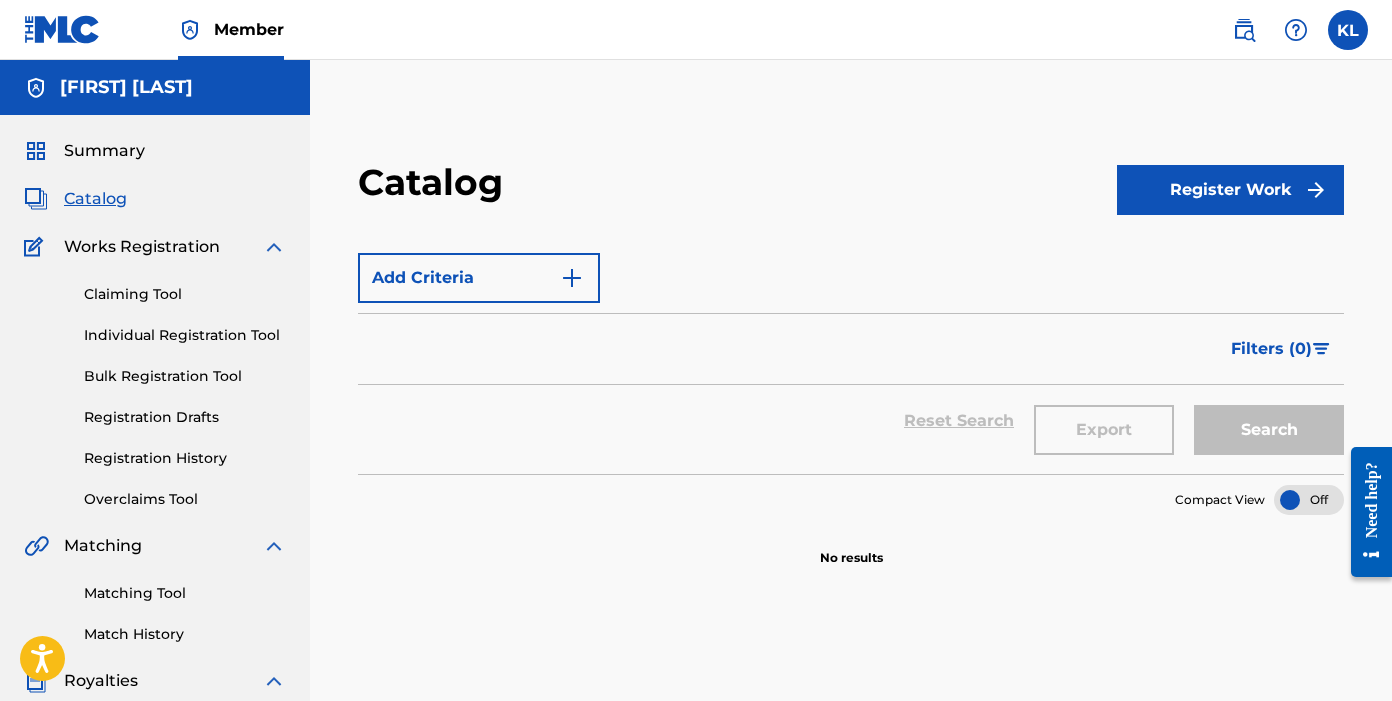 click at bounding box center (1244, 30) 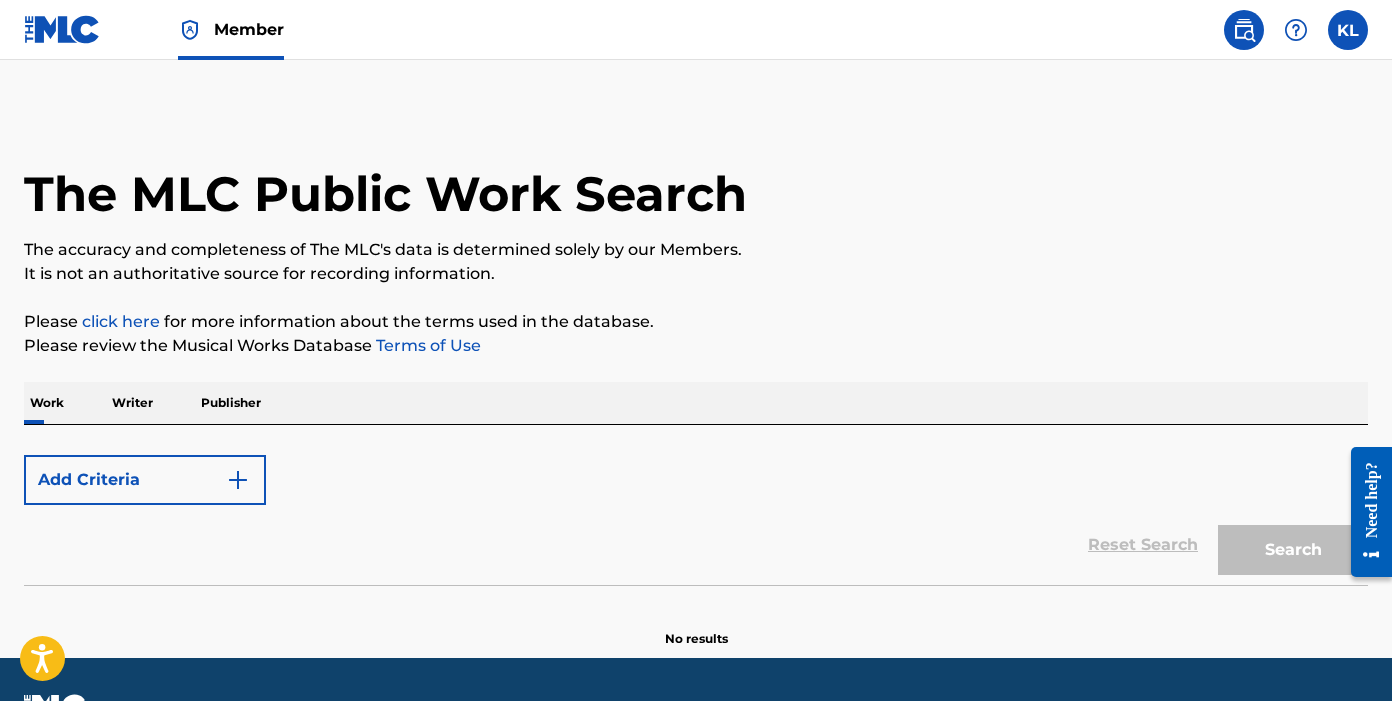 scroll, scrollTop: 53, scrollLeft: 0, axis: vertical 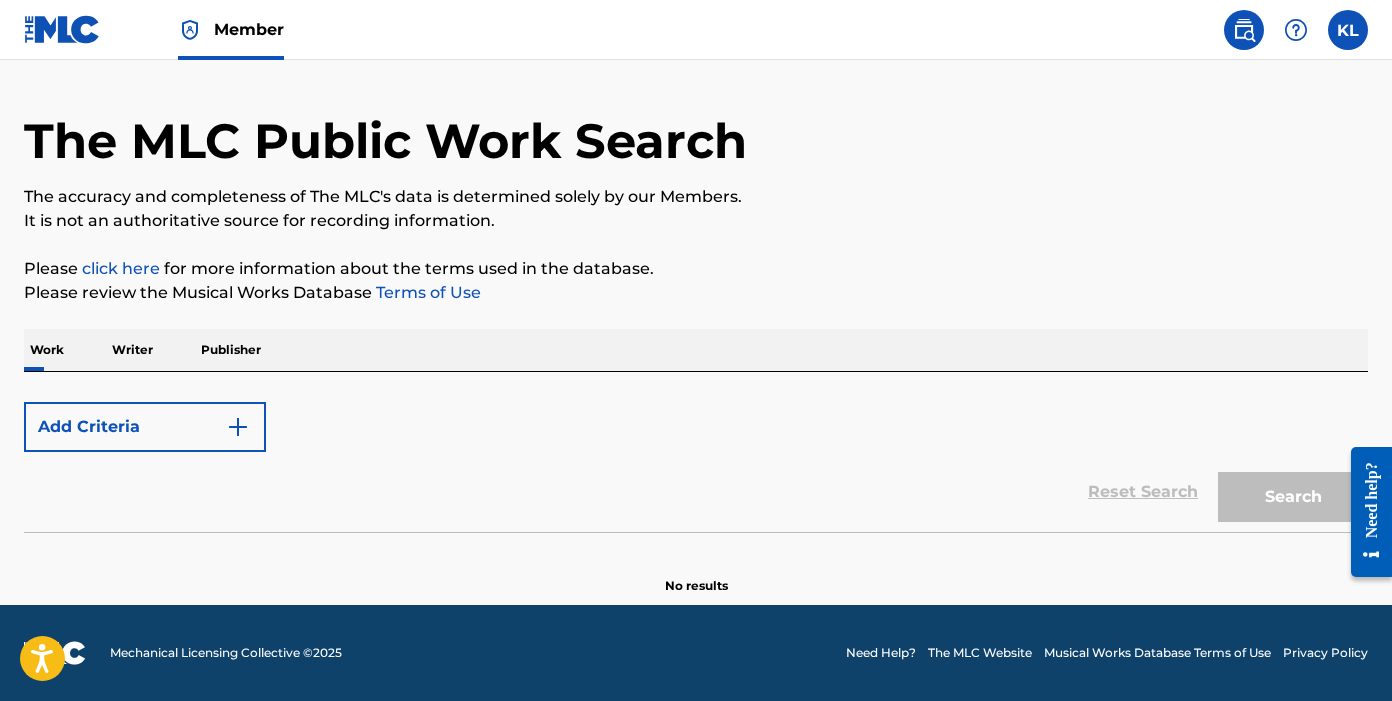 click on "Add Criteria" at bounding box center [145, 427] 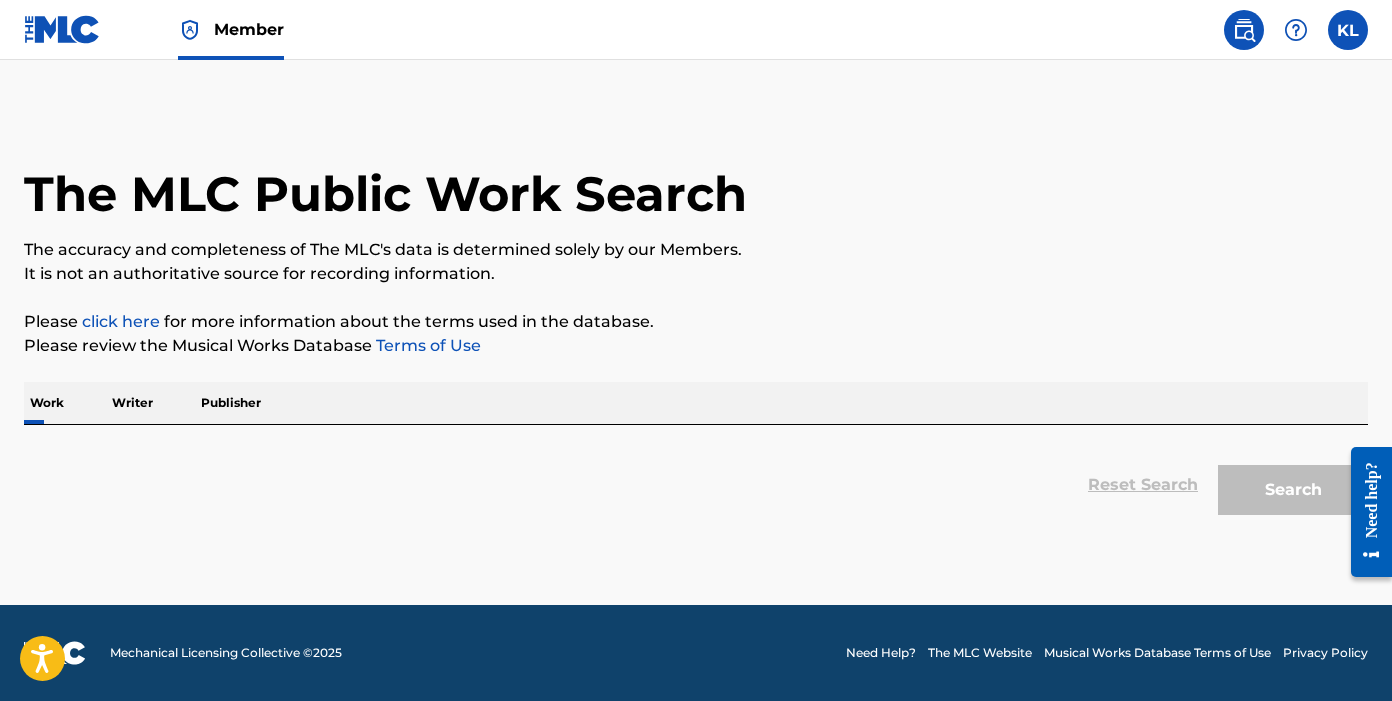 scroll, scrollTop: 0, scrollLeft: 0, axis: both 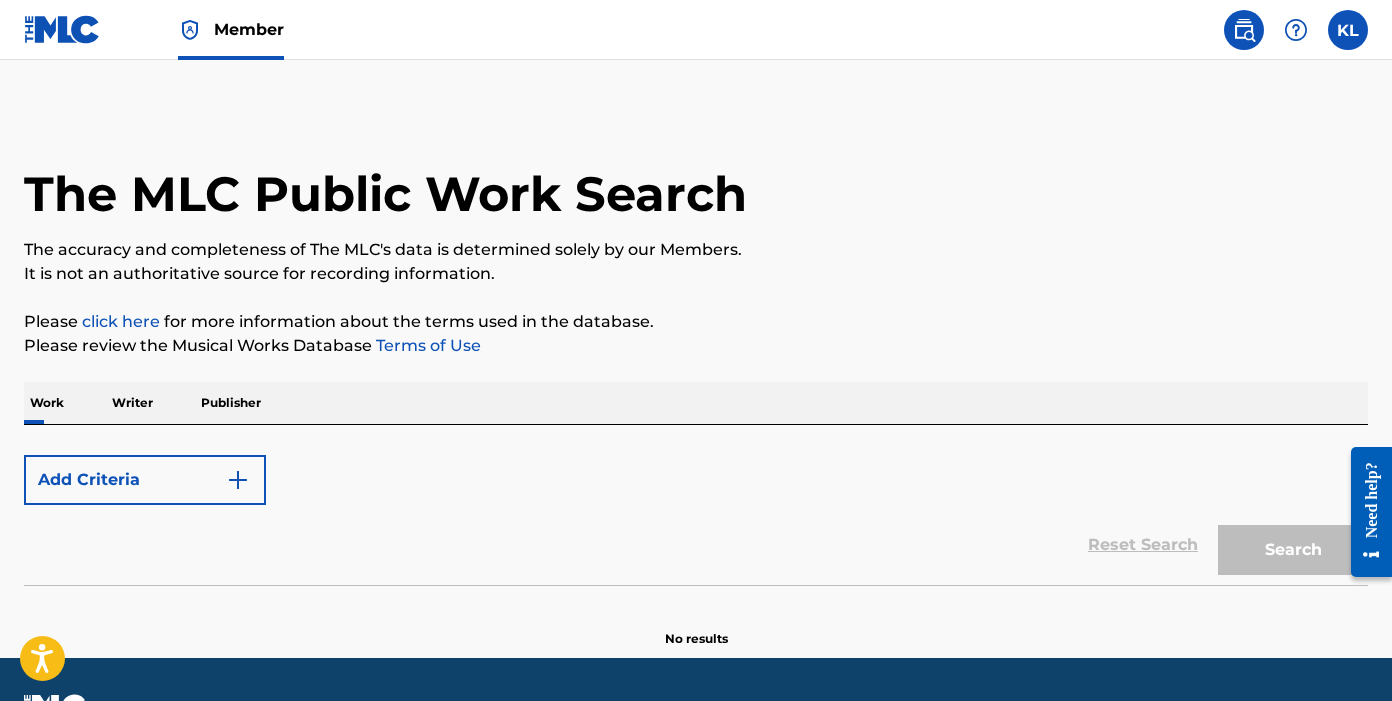 click on "Add Criteria" at bounding box center [145, 480] 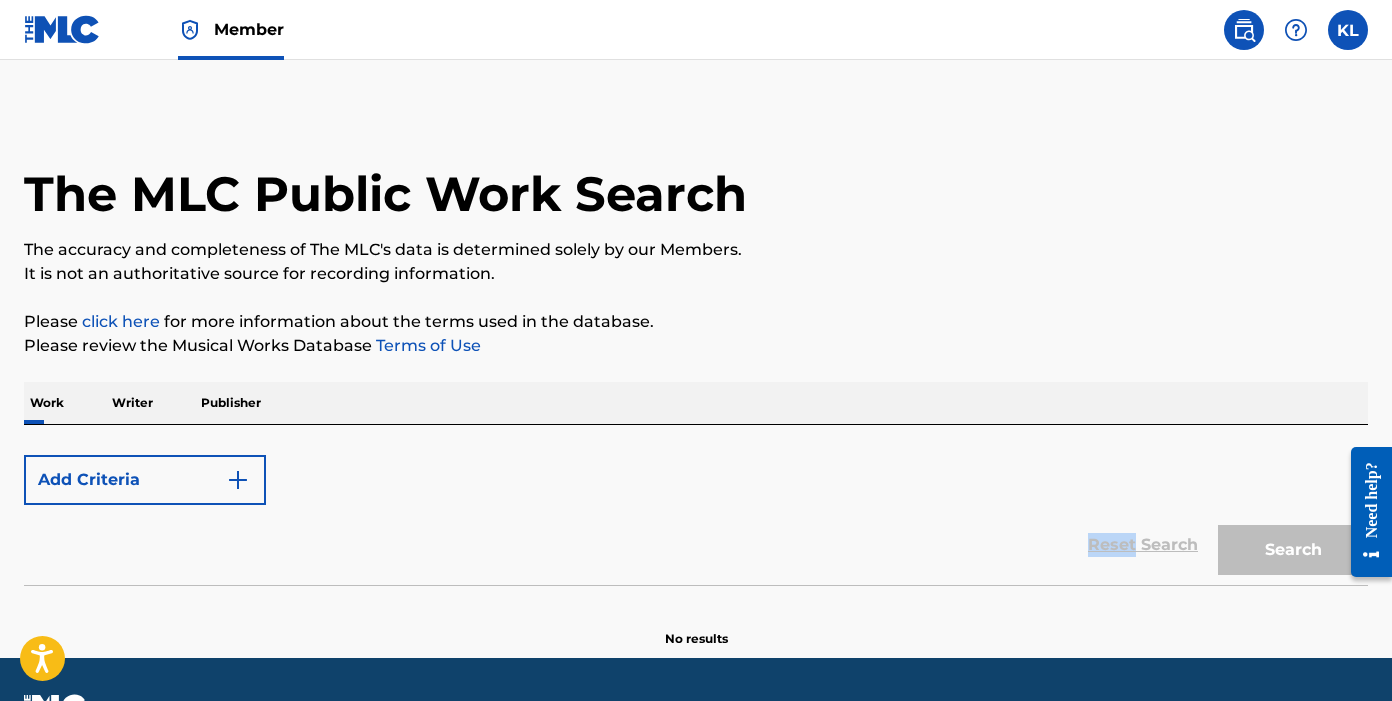 click on "Reset Search Search" at bounding box center [696, 545] 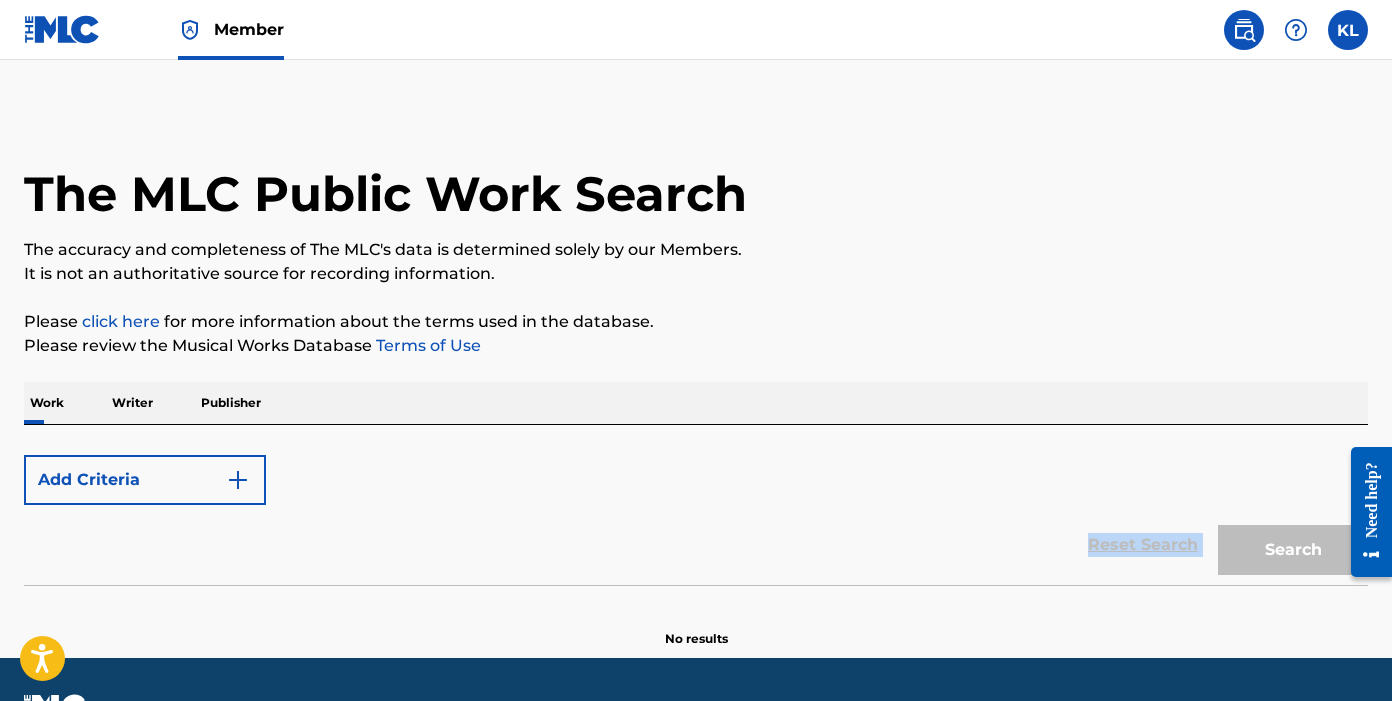 click on "Reset Search Search" at bounding box center [696, 545] 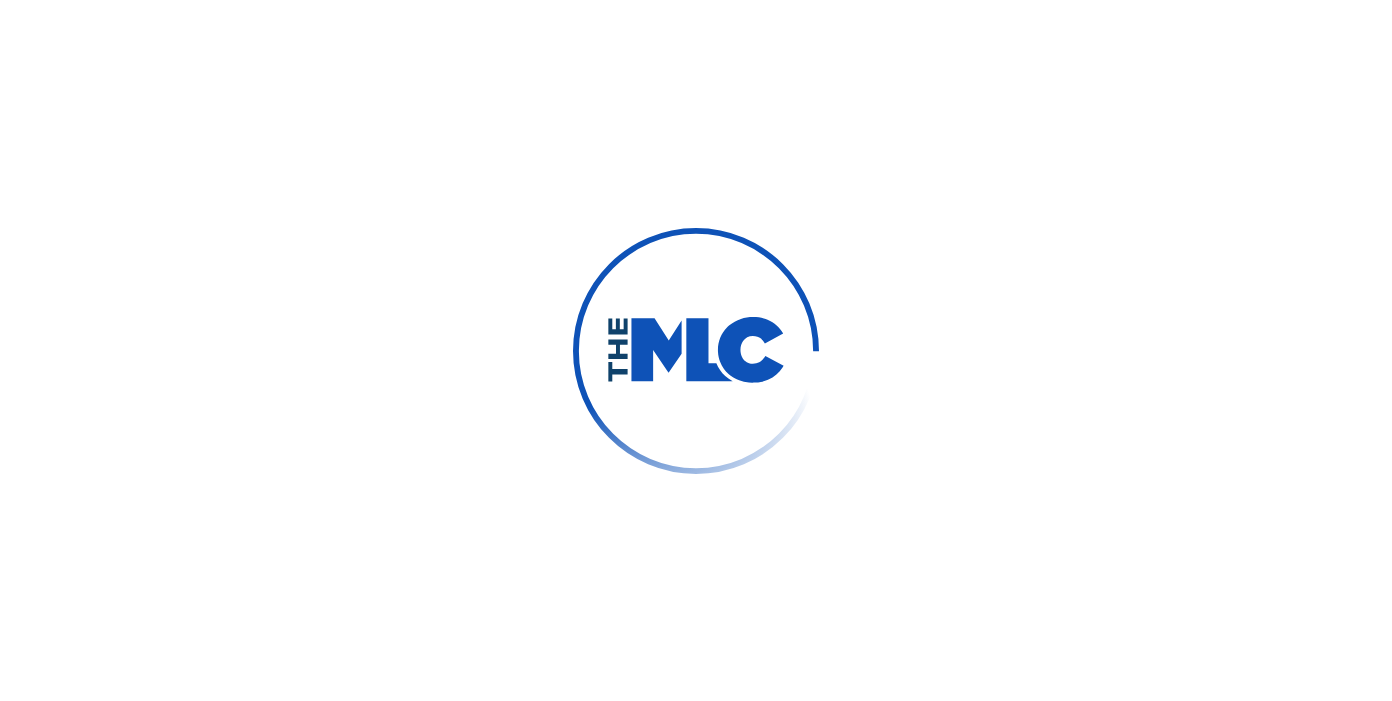 scroll, scrollTop: 0, scrollLeft: 0, axis: both 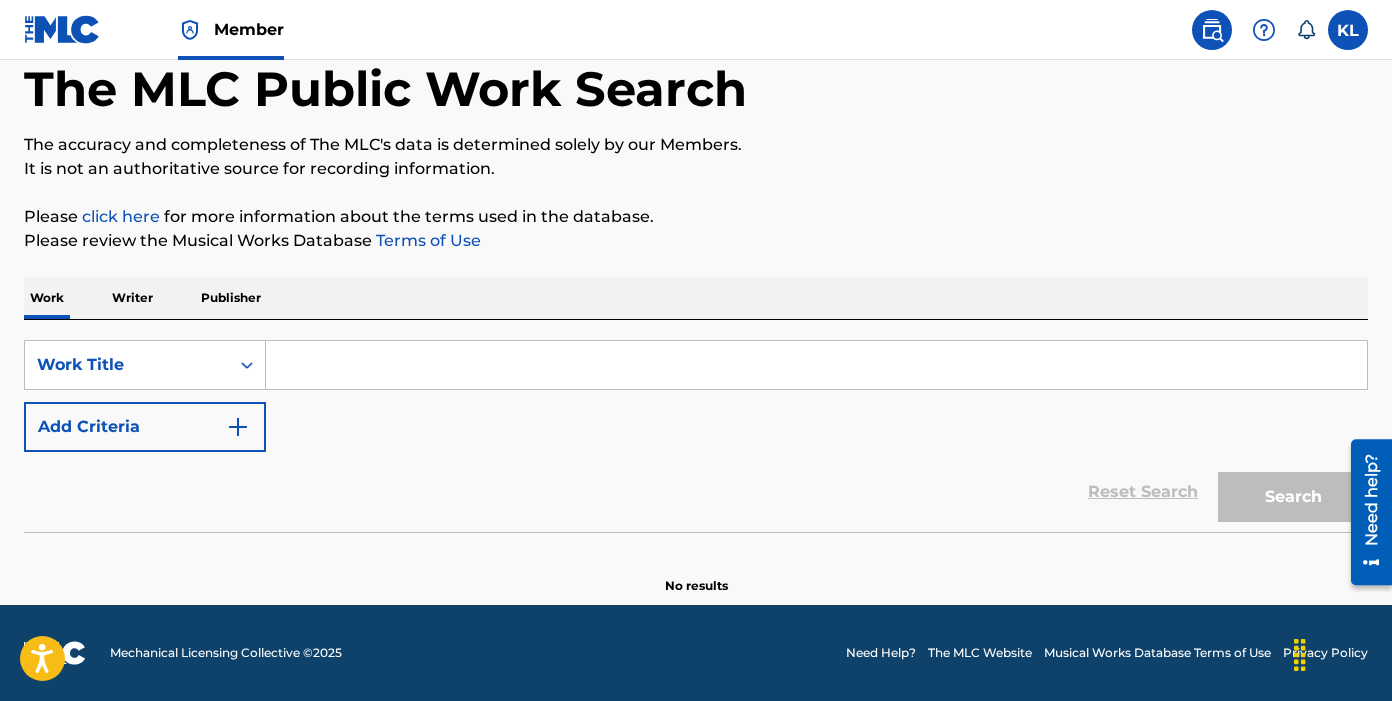 click at bounding box center [816, 365] 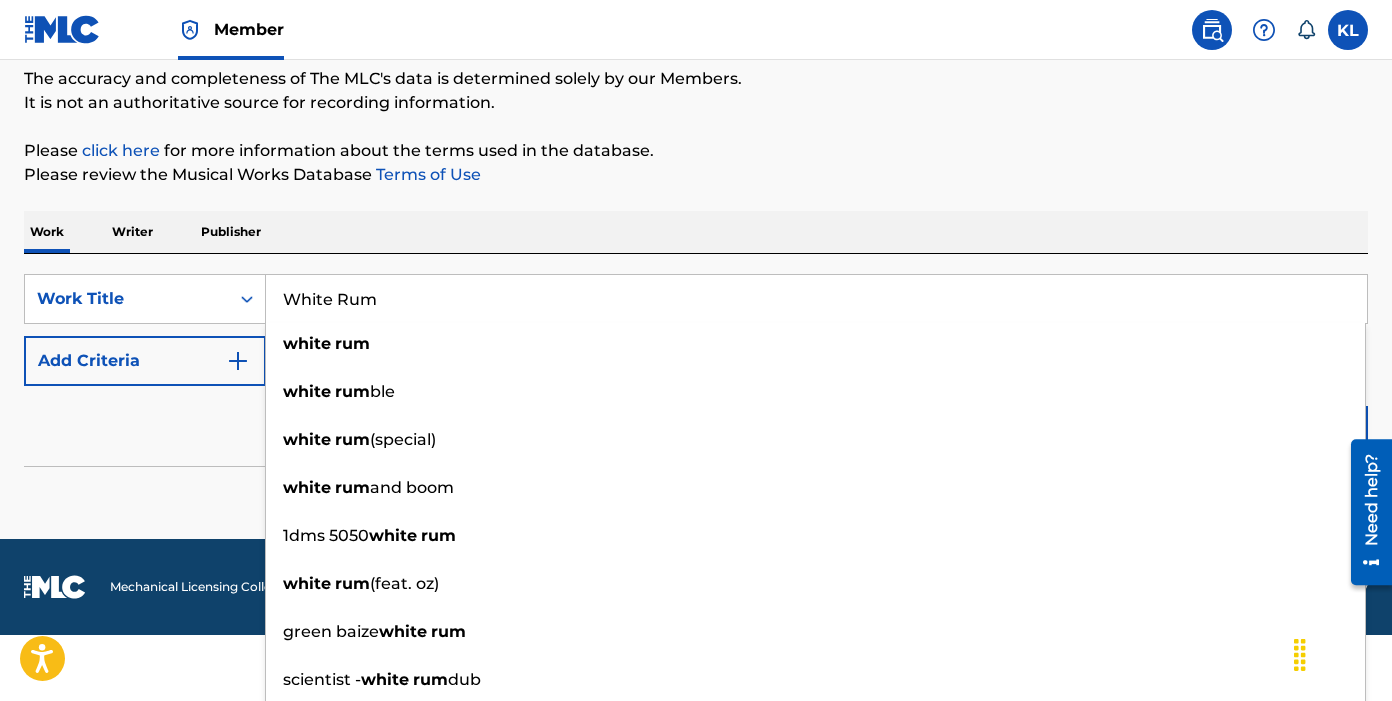 scroll, scrollTop: 179, scrollLeft: 0, axis: vertical 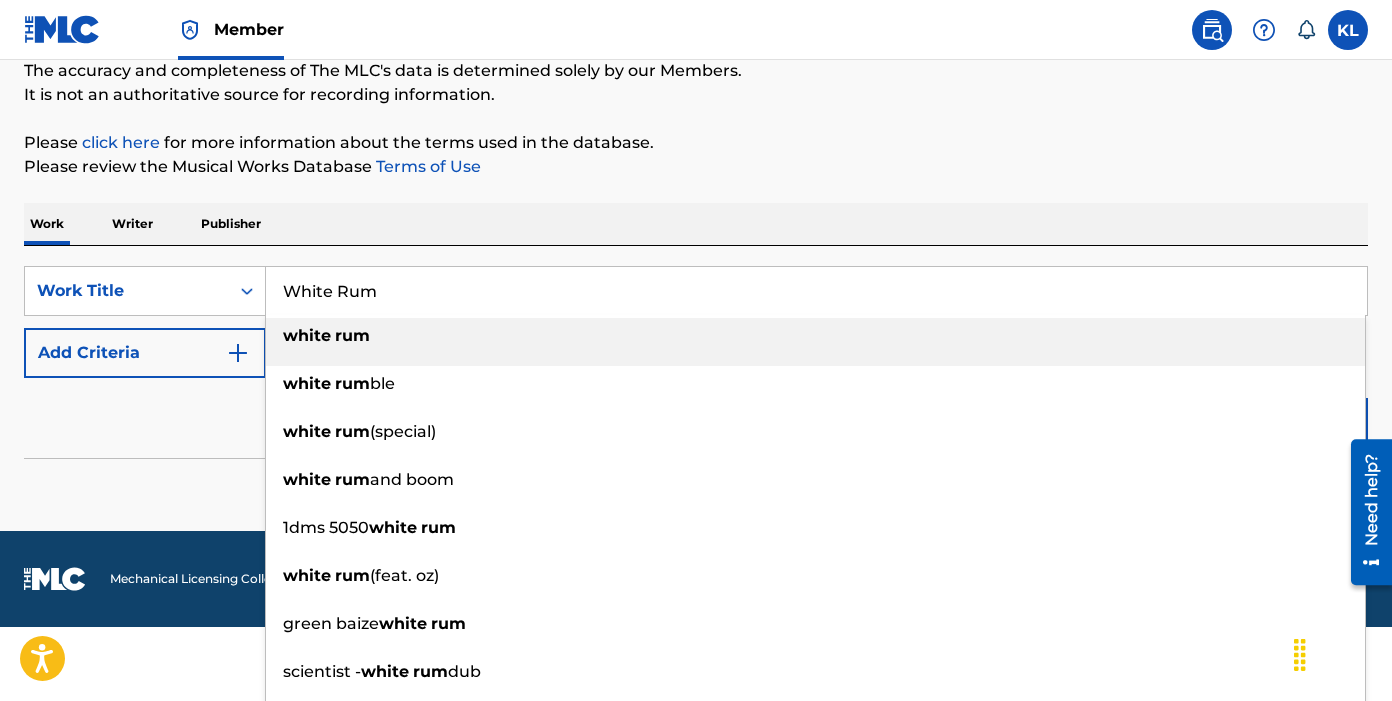 click on "rum" at bounding box center [352, 335] 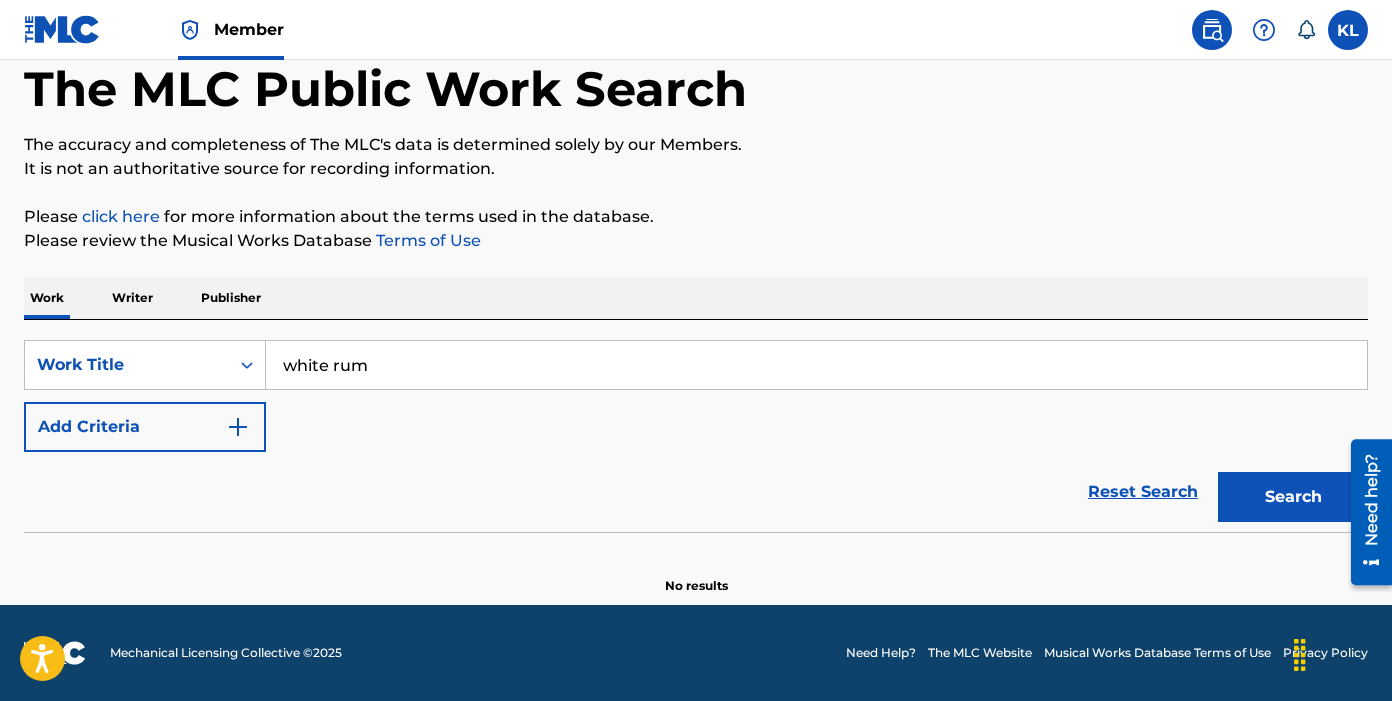 scroll, scrollTop: 105, scrollLeft: 0, axis: vertical 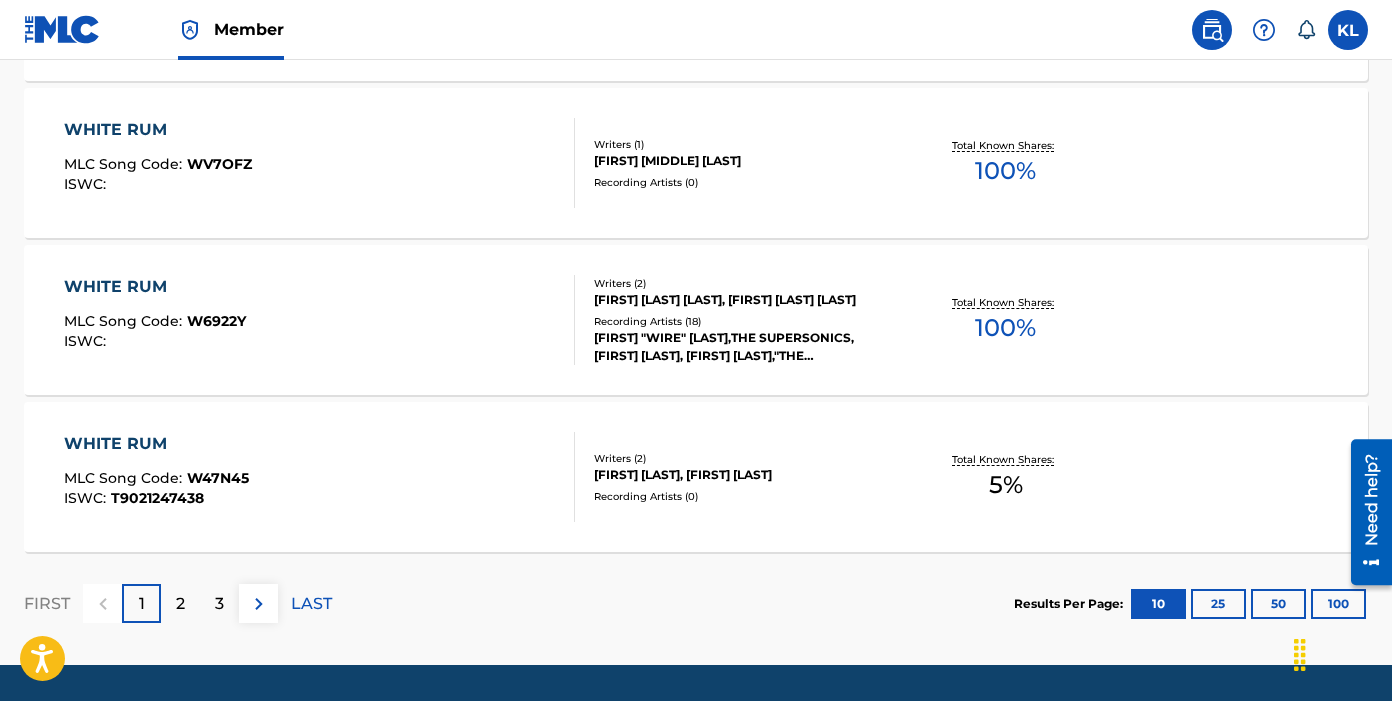 click on "2" at bounding box center (180, 604) 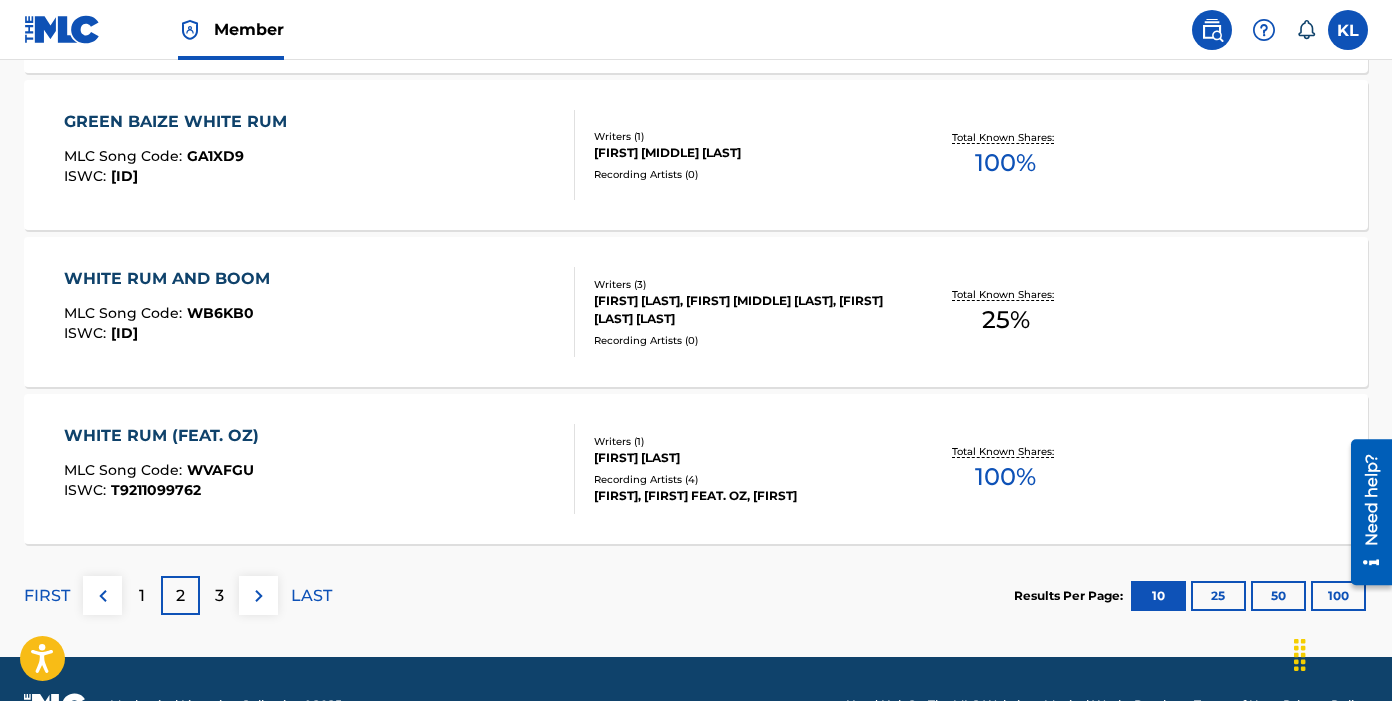 scroll, scrollTop: 1747, scrollLeft: 0, axis: vertical 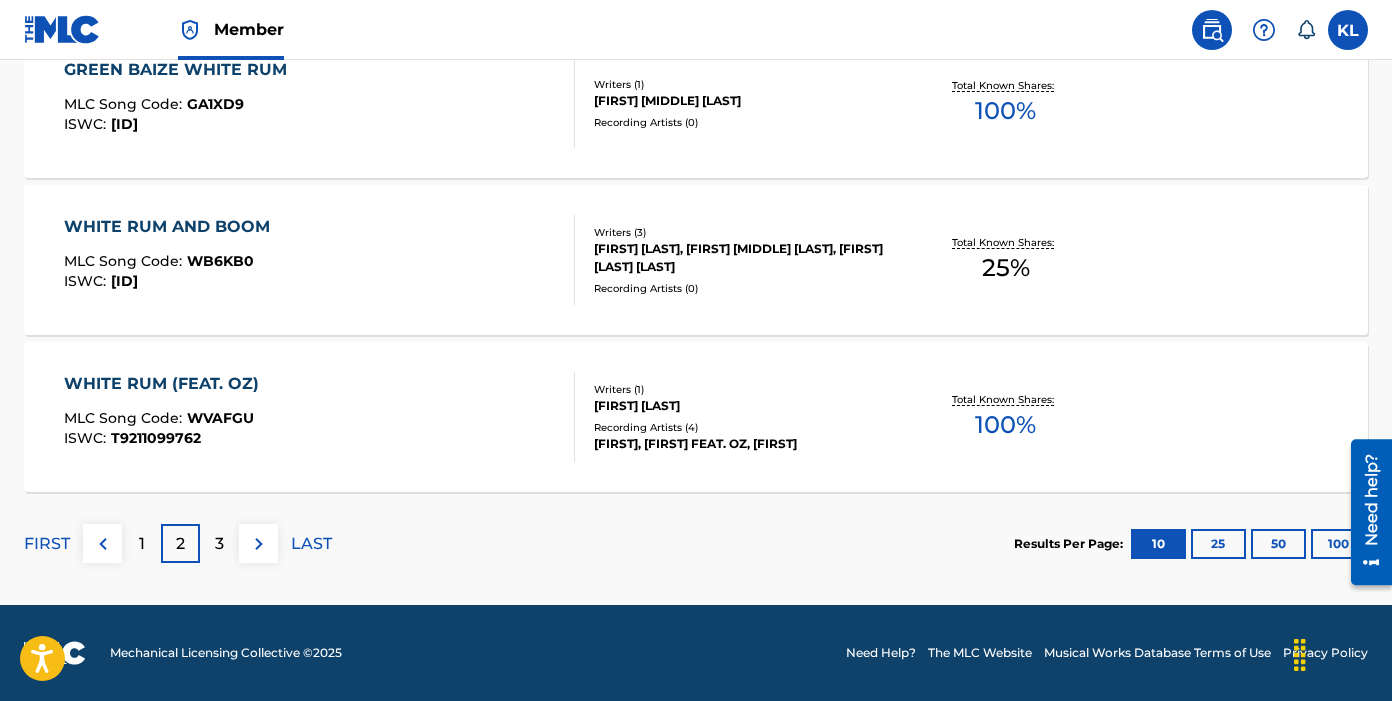 click on "3" at bounding box center (219, 544) 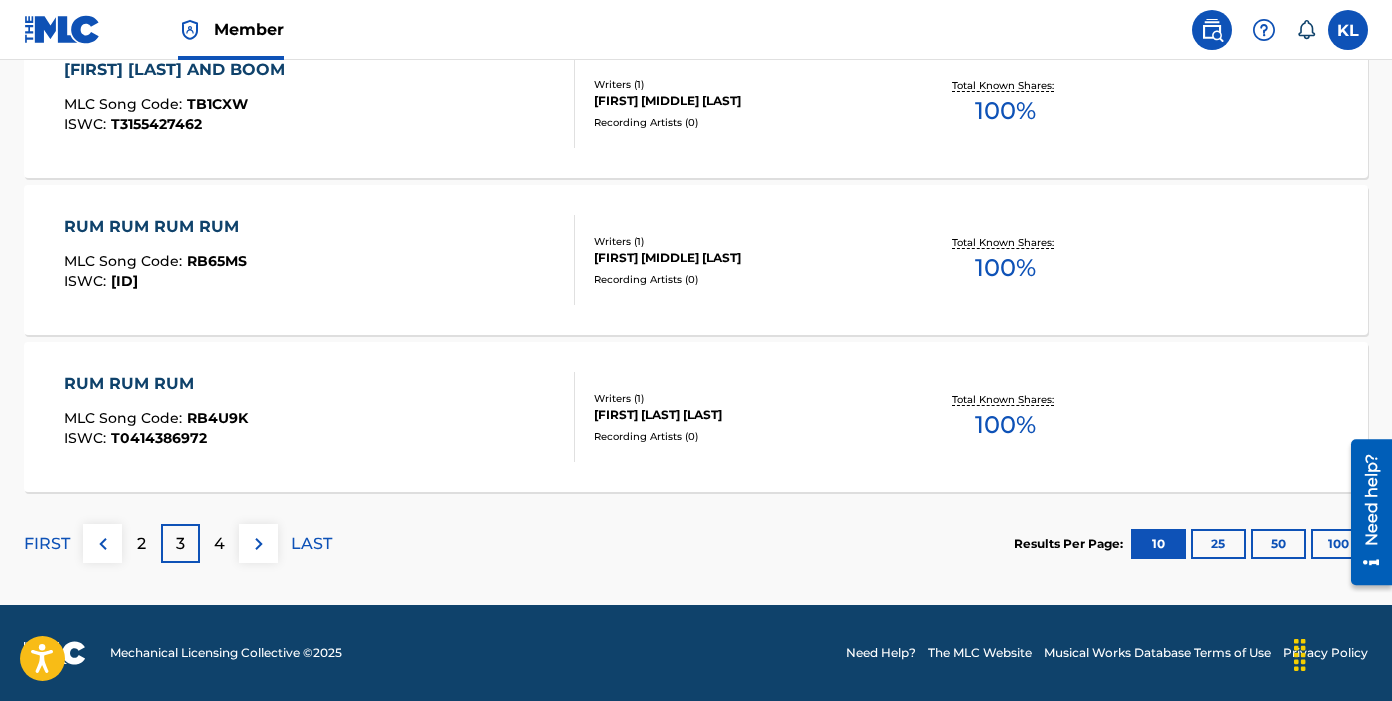 click on "4" at bounding box center (219, 543) 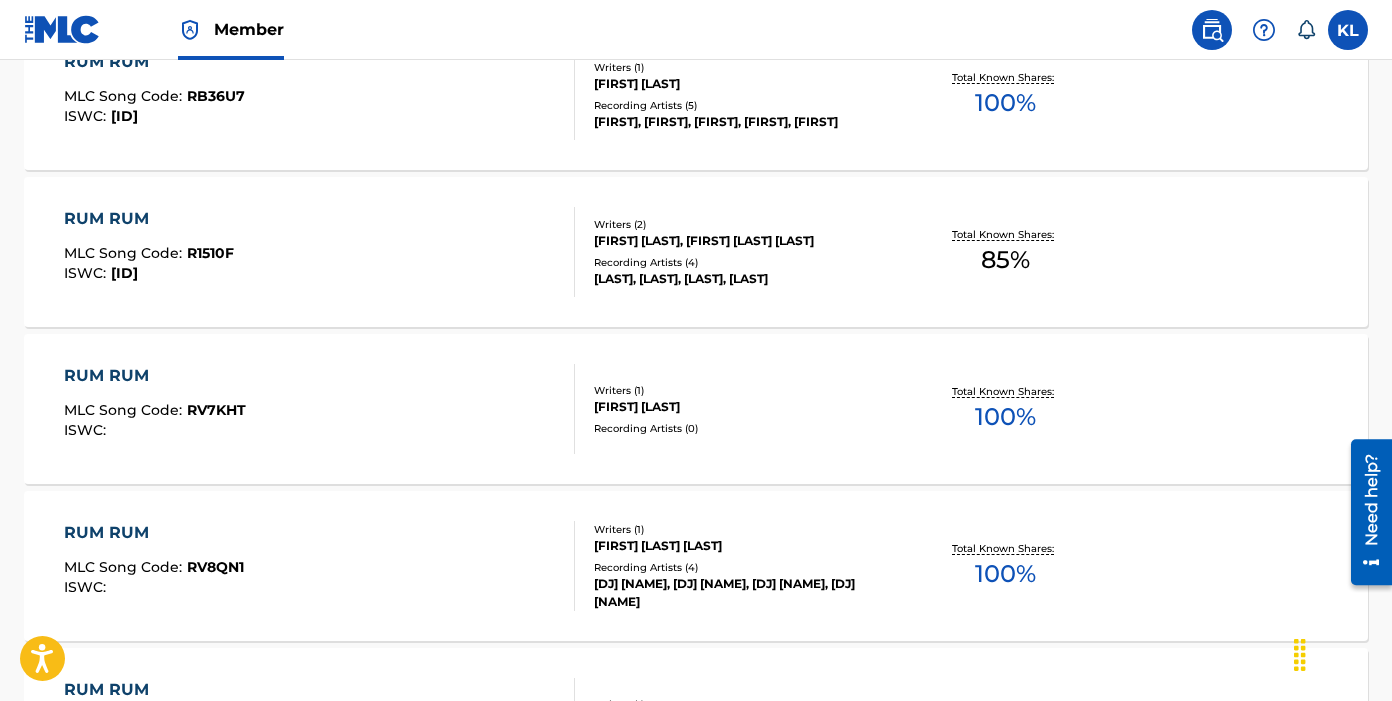 scroll, scrollTop: 1126, scrollLeft: 0, axis: vertical 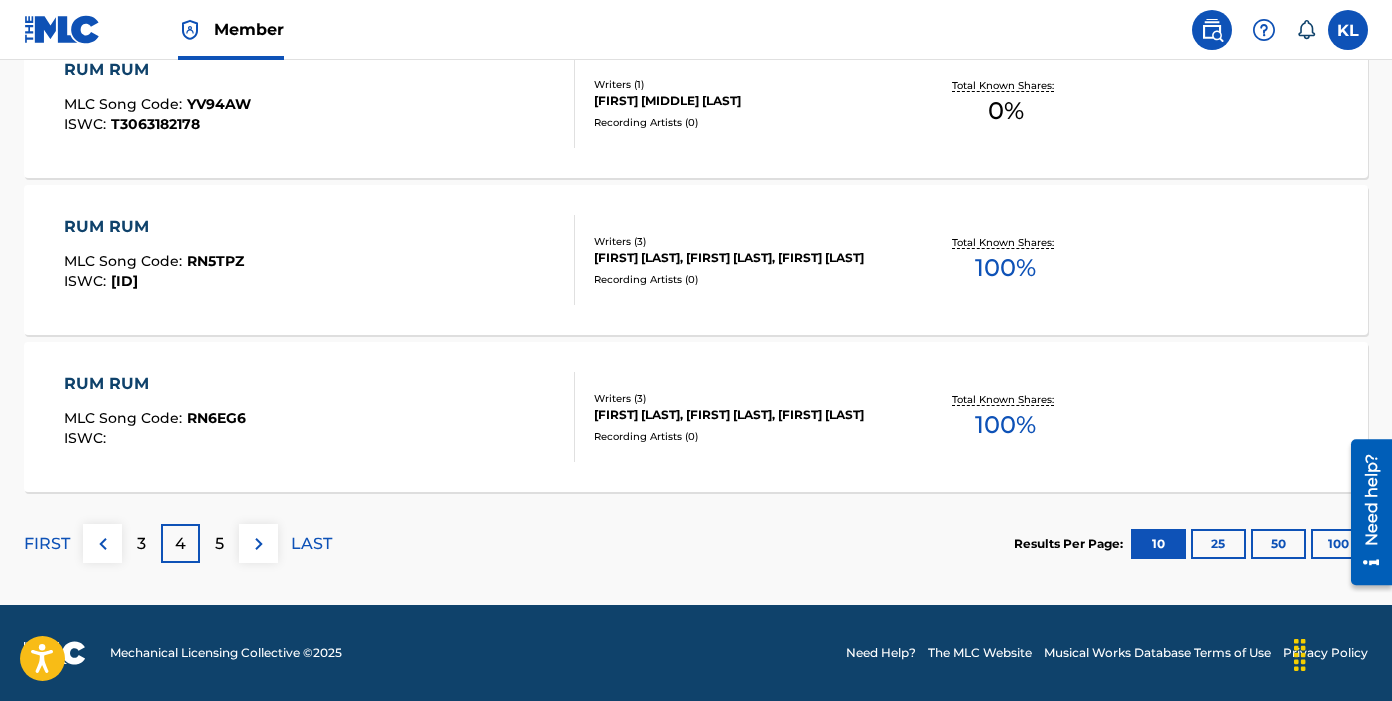 click on "5" at bounding box center (219, 544) 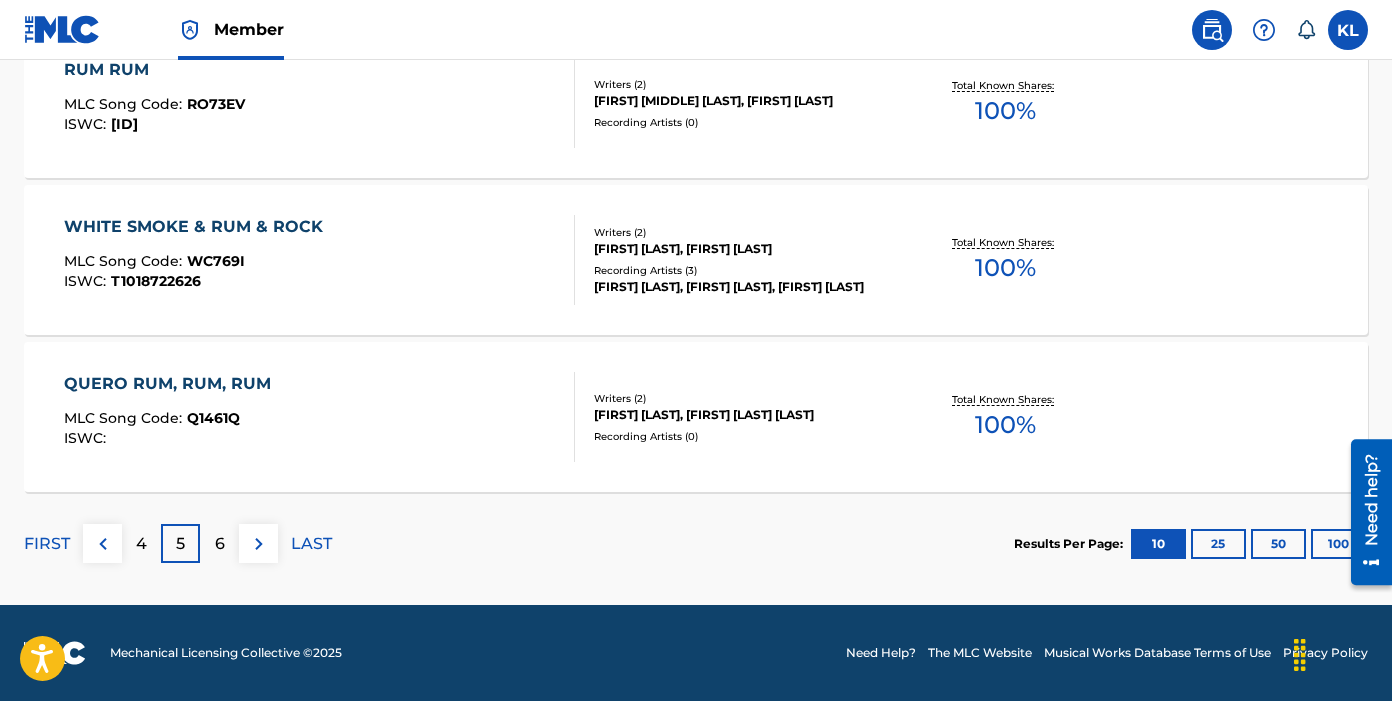click on "6" at bounding box center [219, 543] 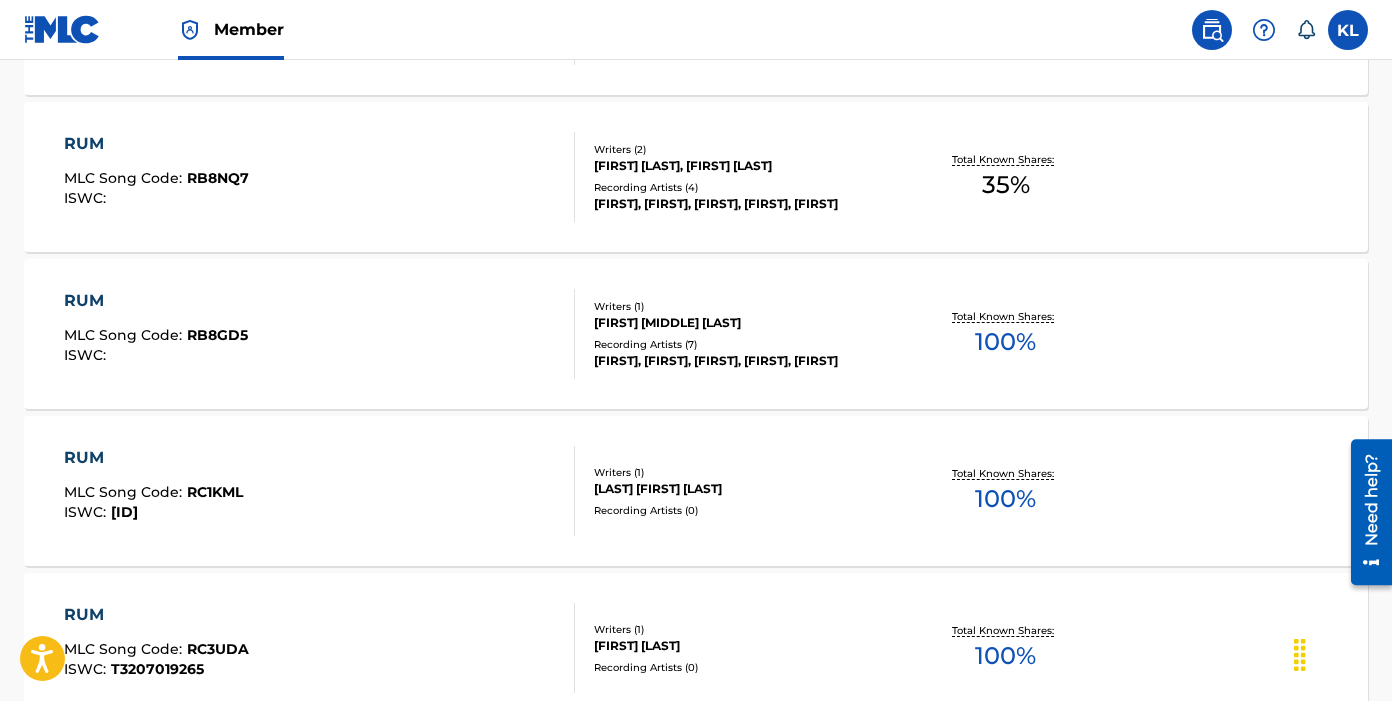 scroll, scrollTop: 1747, scrollLeft: 0, axis: vertical 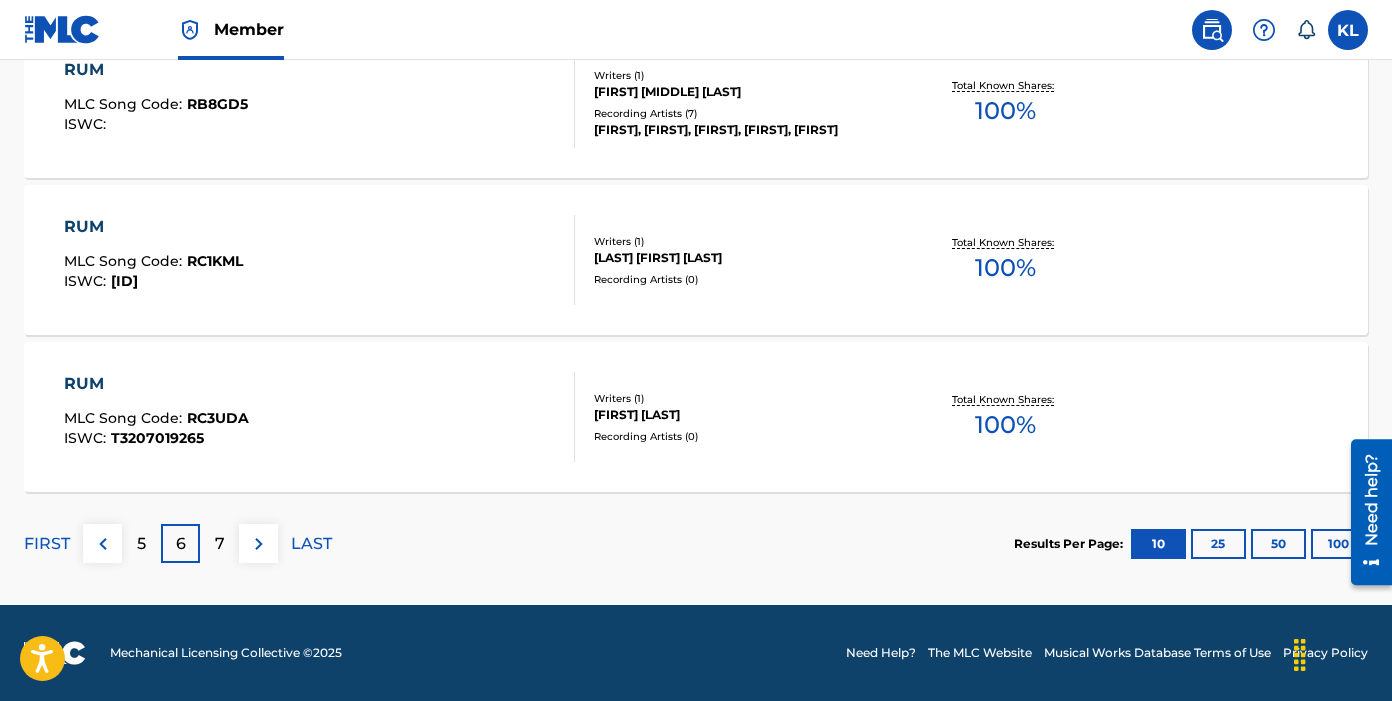click on "7" at bounding box center [219, 543] 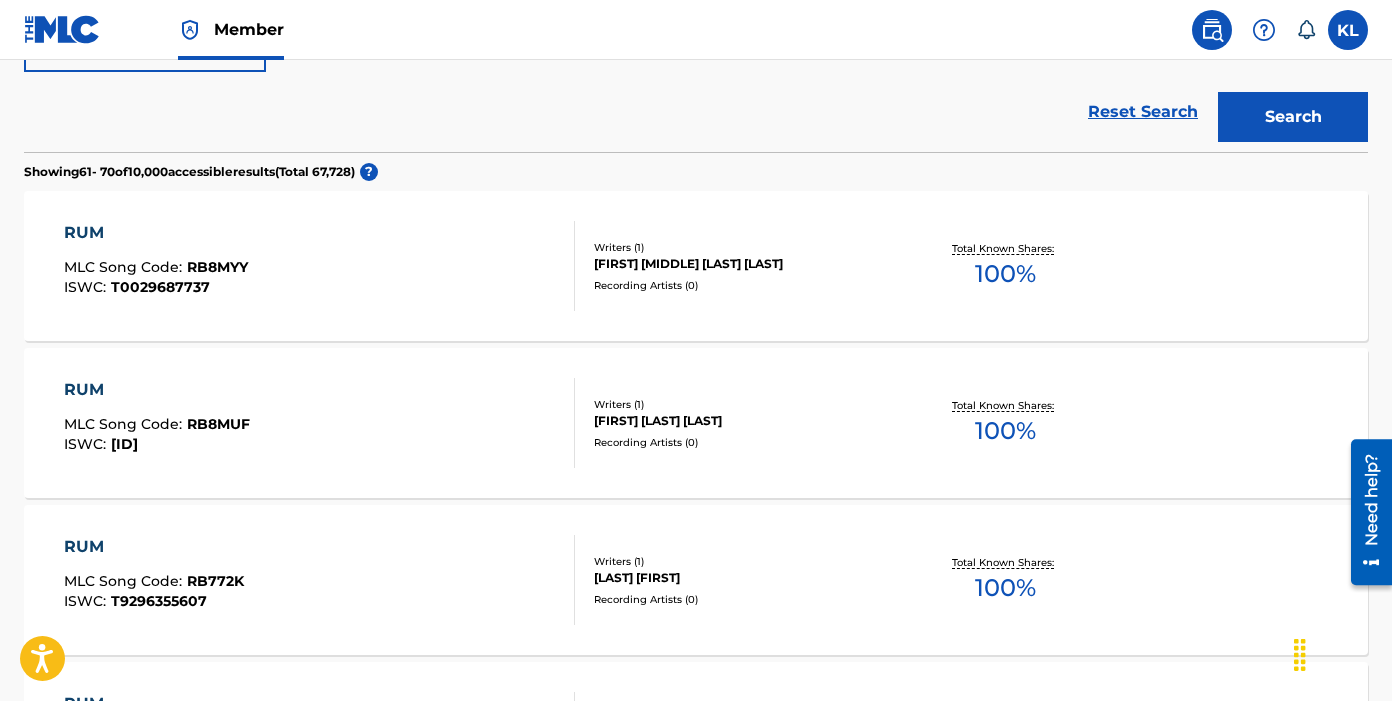 scroll, scrollTop: 0, scrollLeft: 0, axis: both 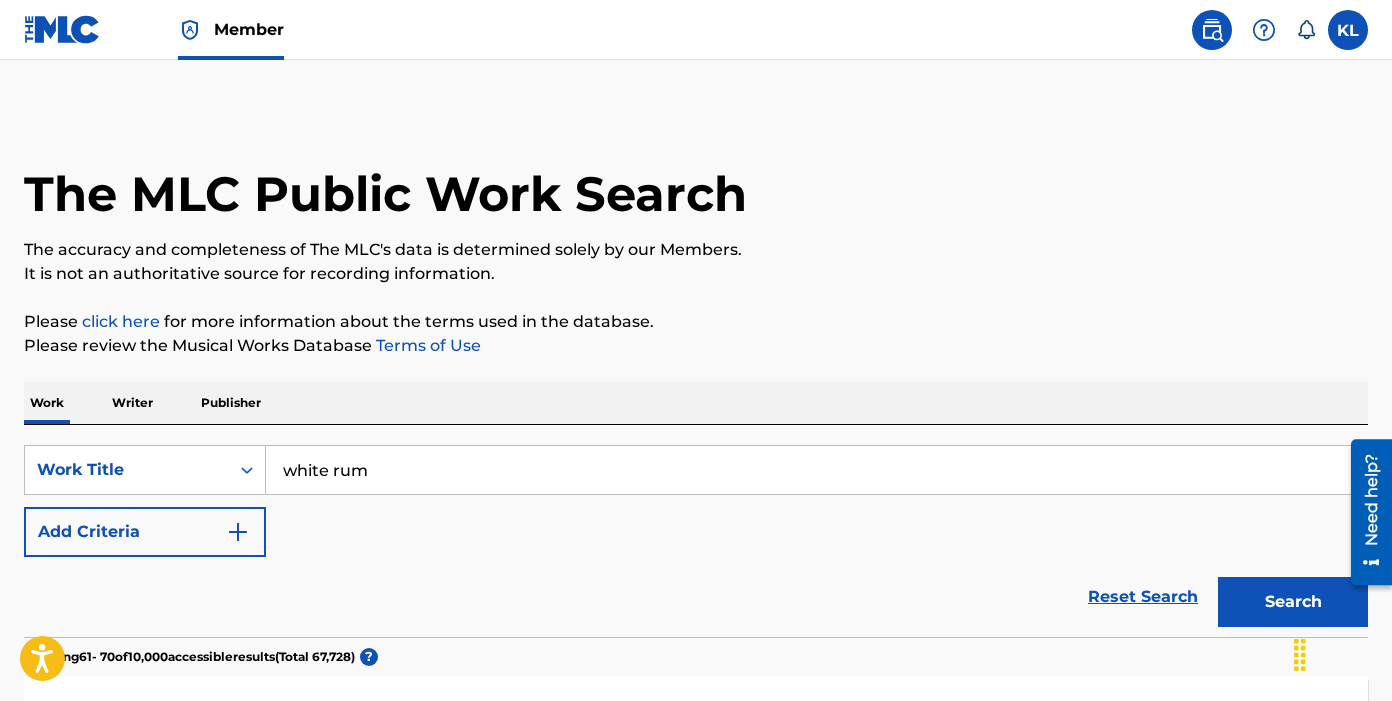 click at bounding box center [62, 29] 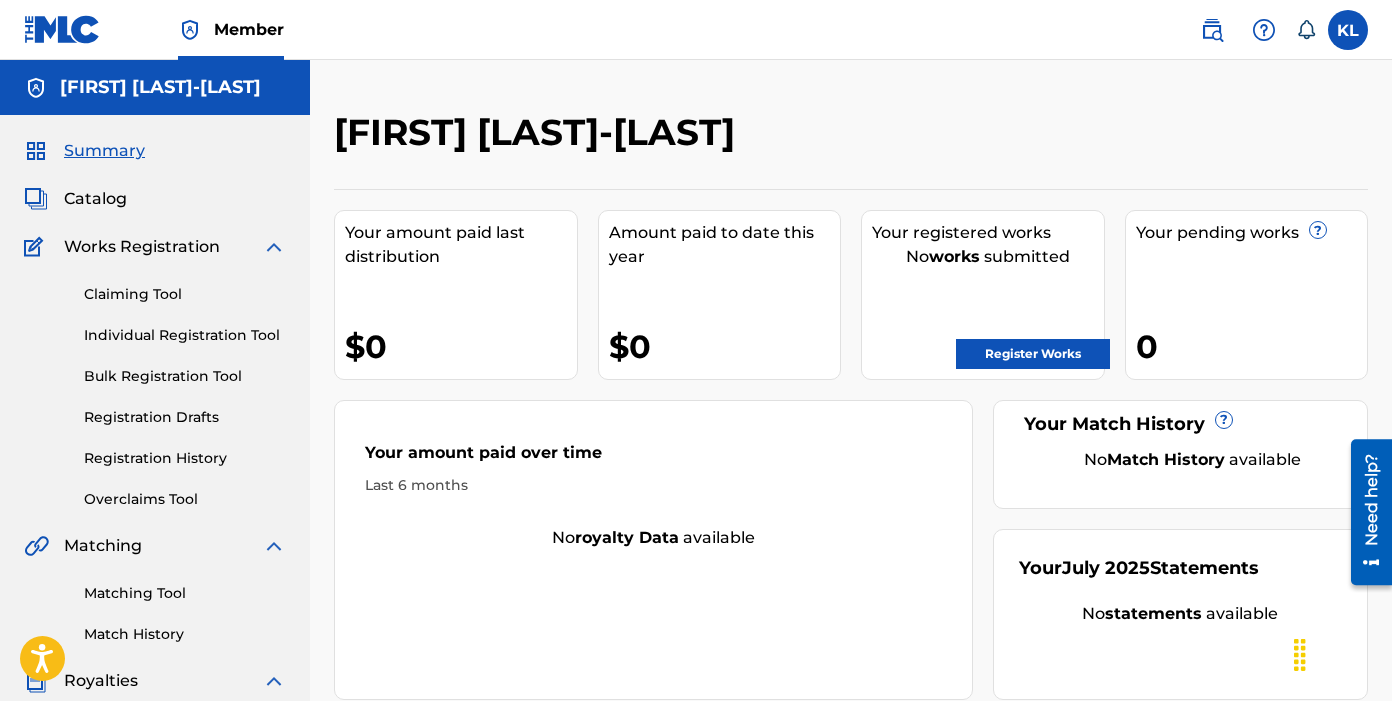 click on "Register Works" at bounding box center [1033, 354] 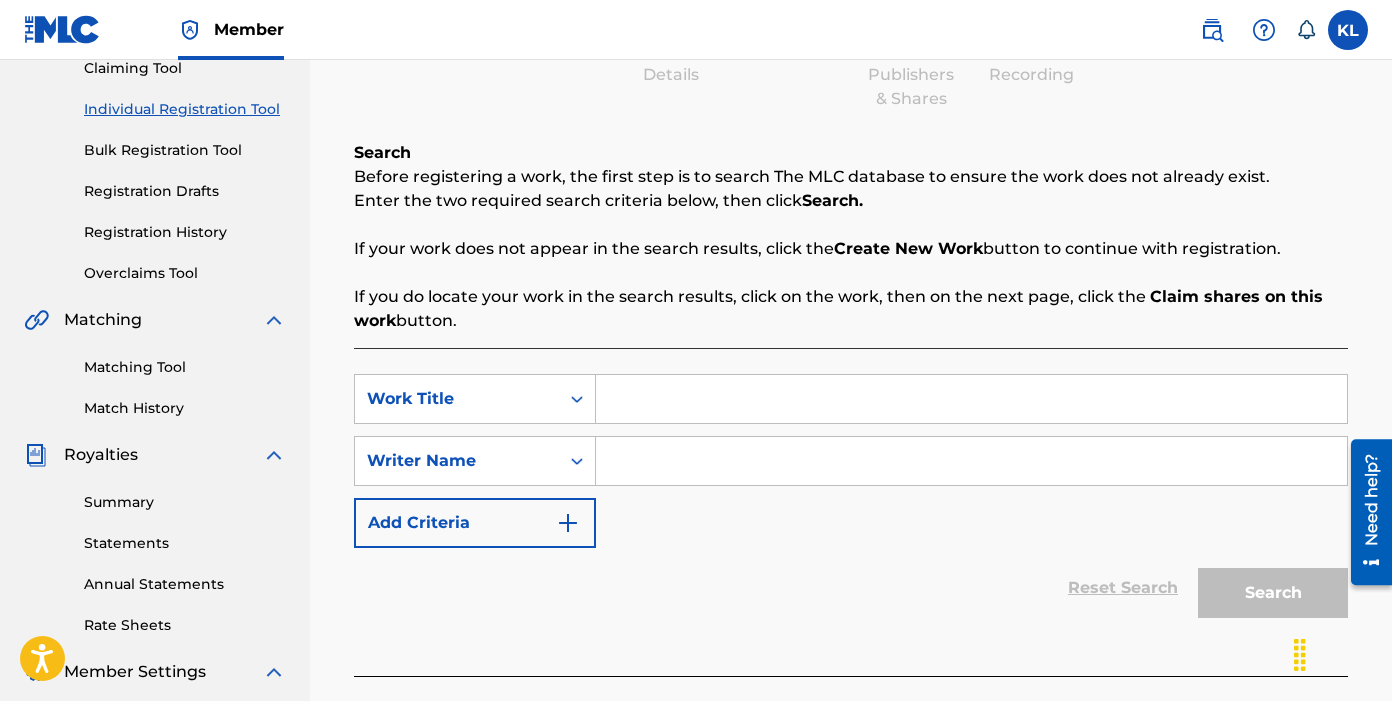 scroll, scrollTop: 333, scrollLeft: 0, axis: vertical 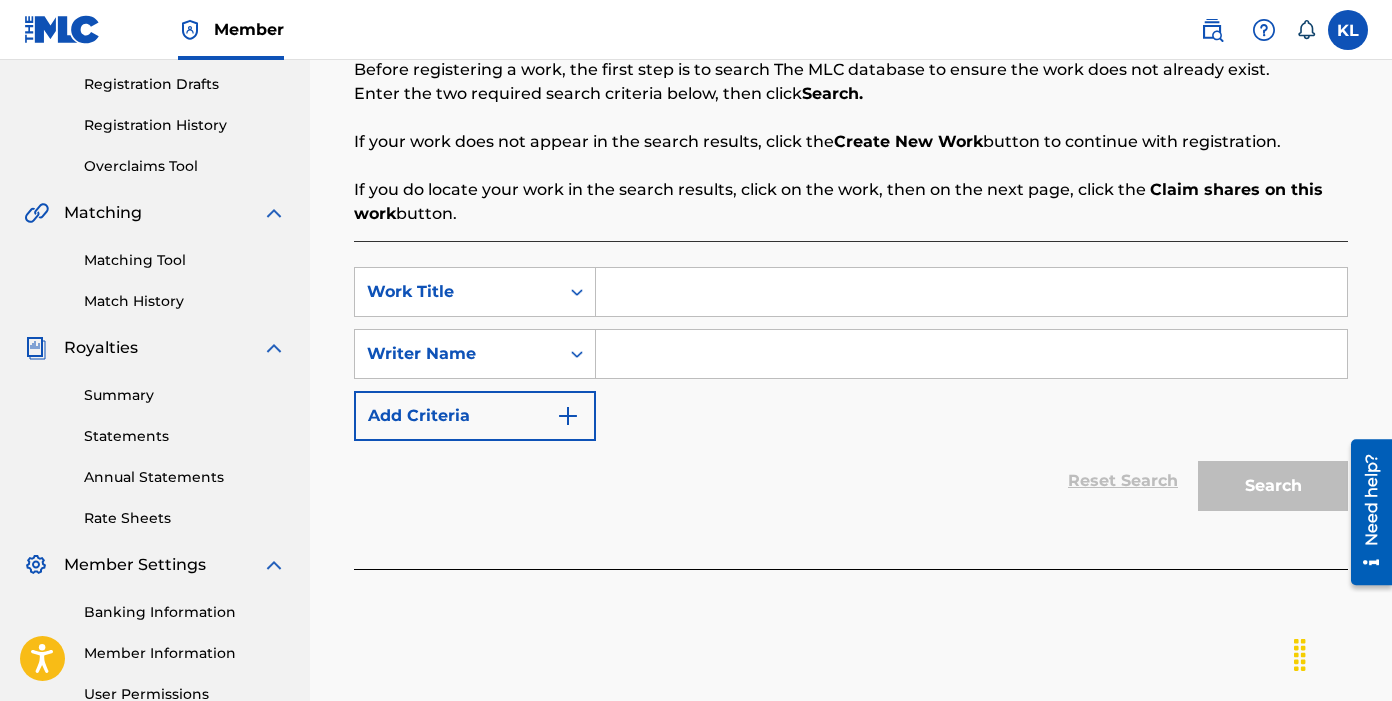 click at bounding box center [971, 292] 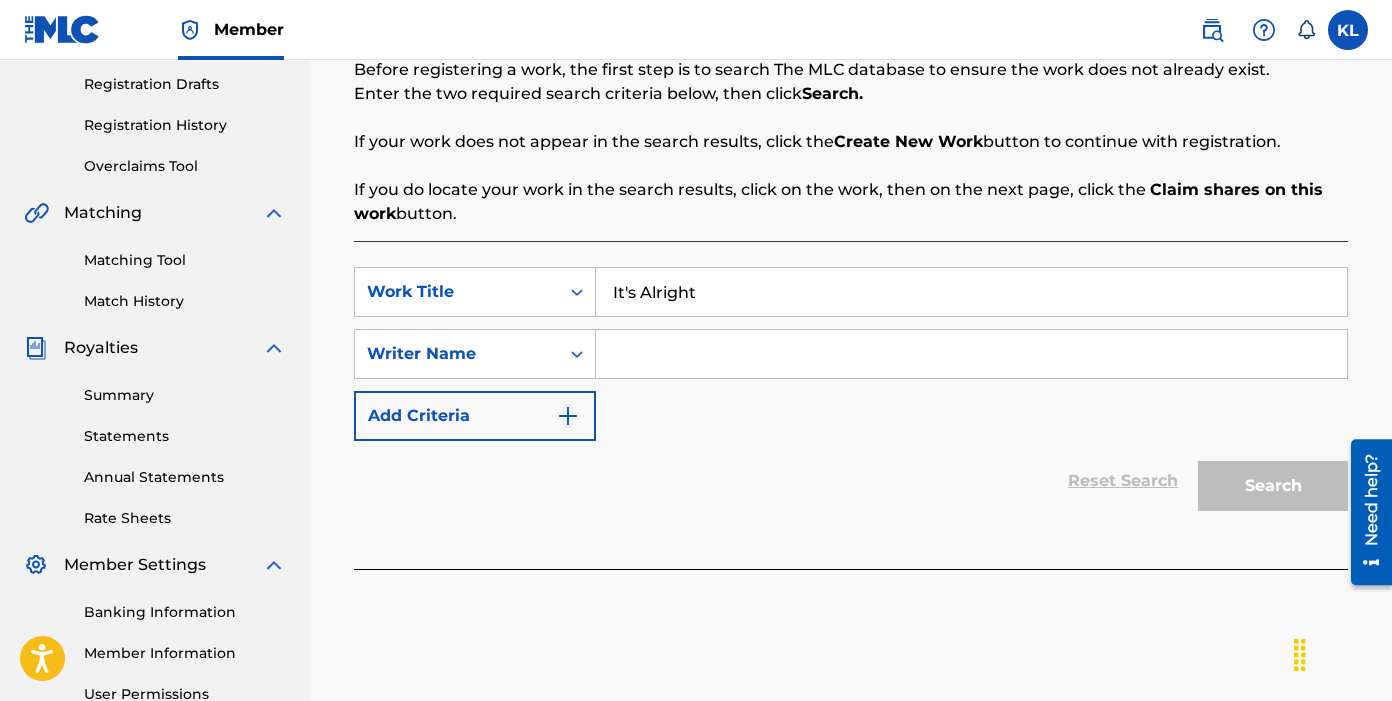 type on "It's Alright" 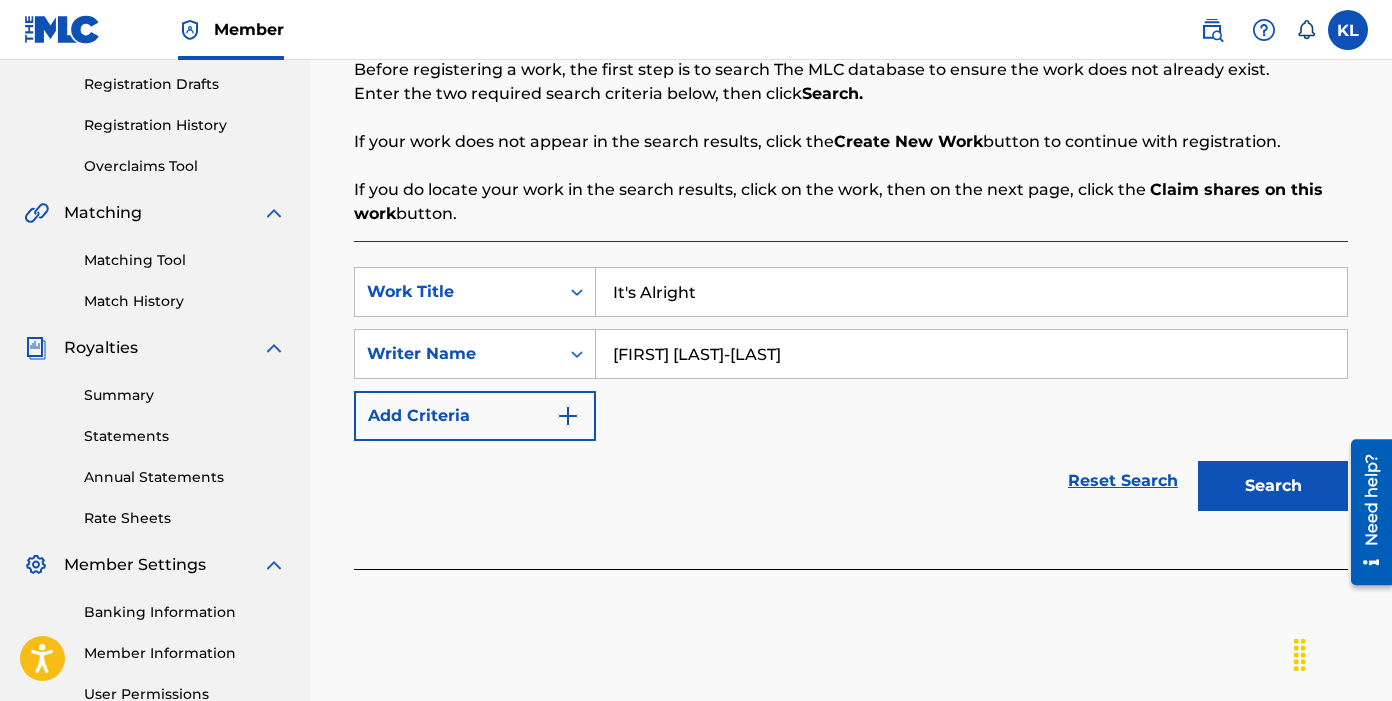 type on "[FIRST] [LAST]-[LAST]" 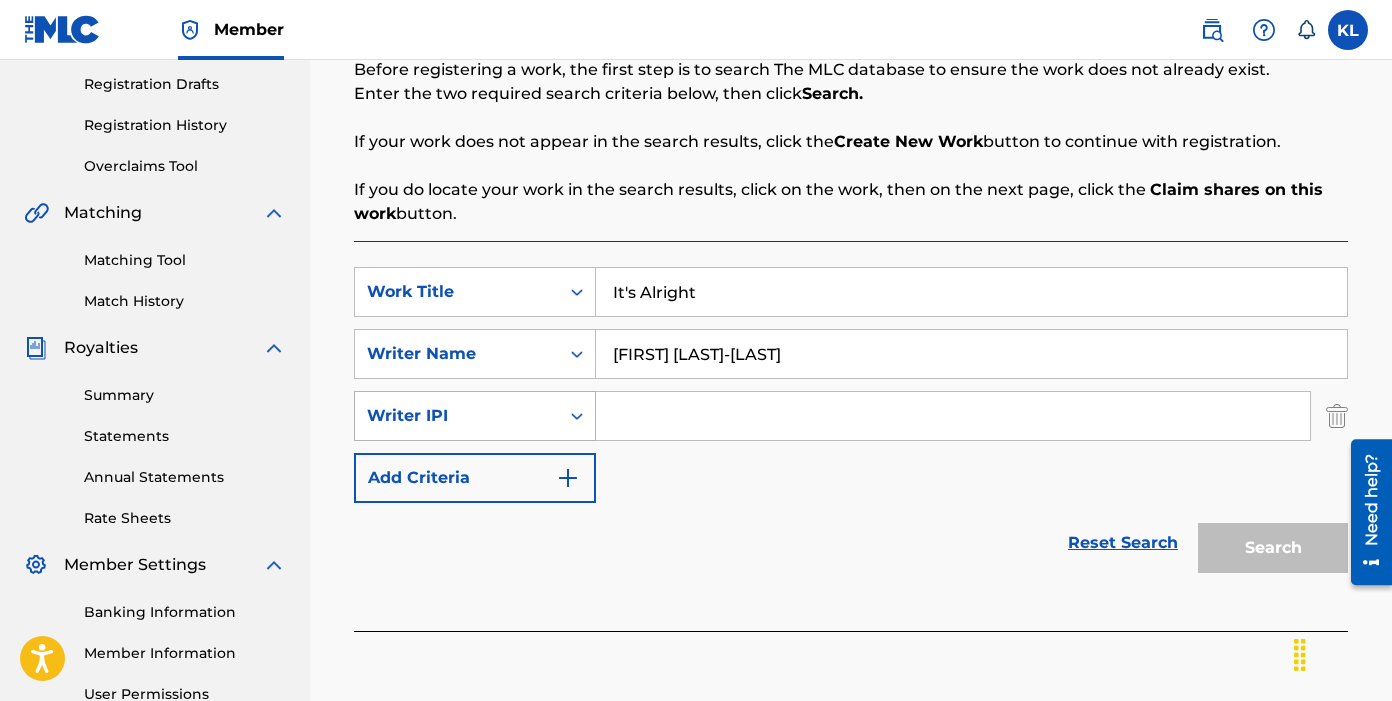 click on "Writer IPI" at bounding box center (457, 416) 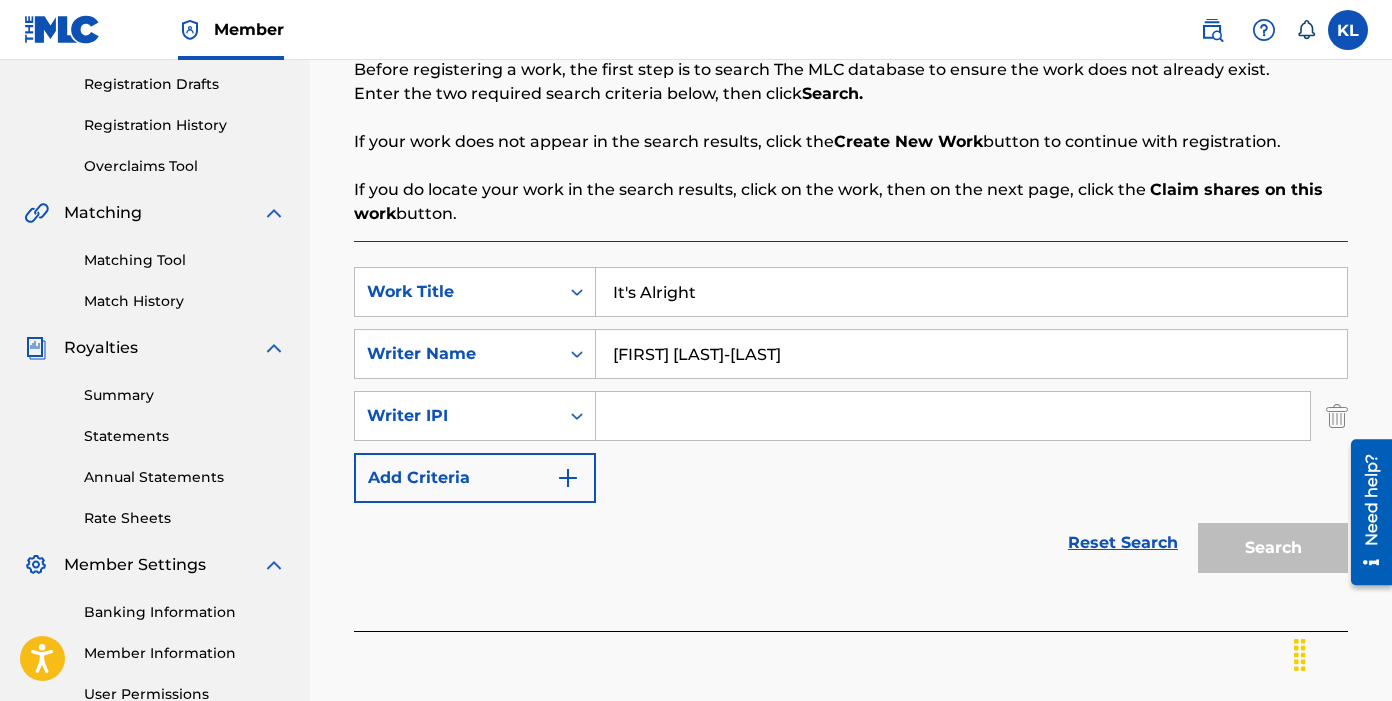 click on "Reset Search Search" at bounding box center [851, 543] 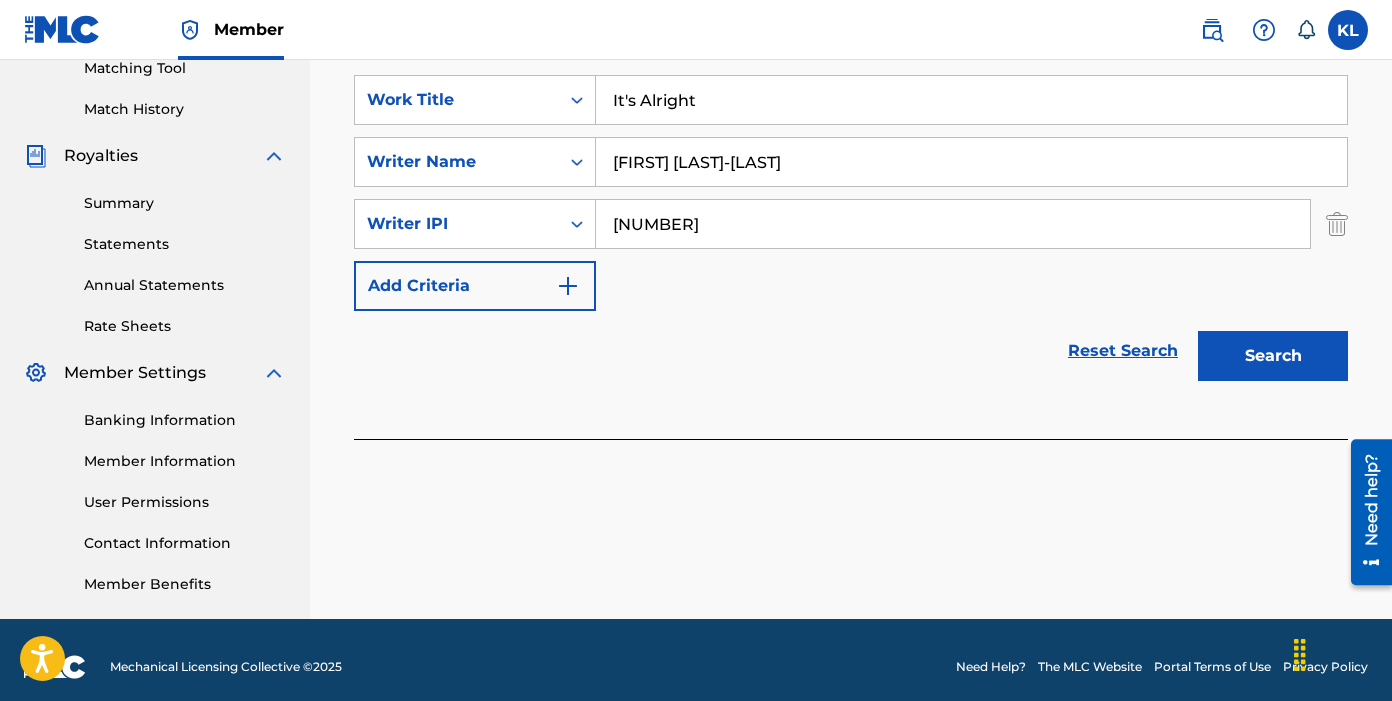 scroll, scrollTop: 539, scrollLeft: 0, axis: vertical 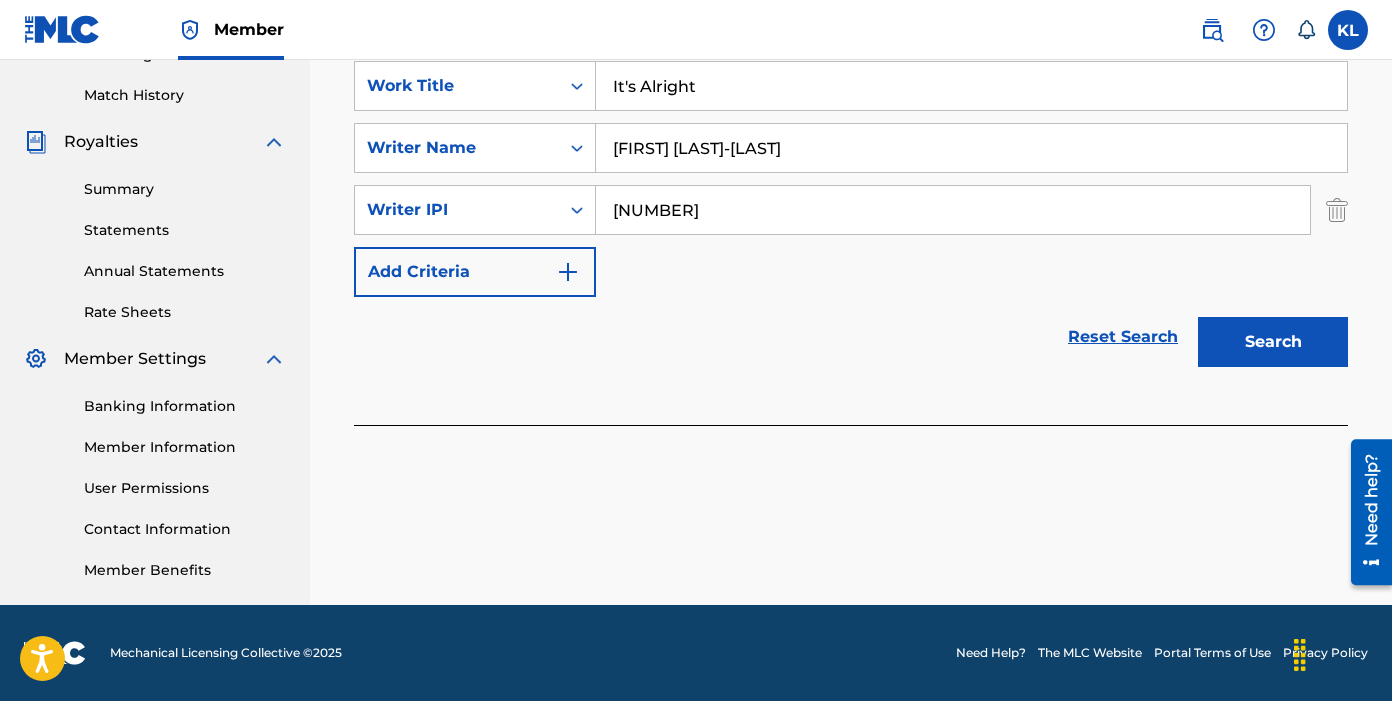 click on "Search" at bounding box center (1273, 342) 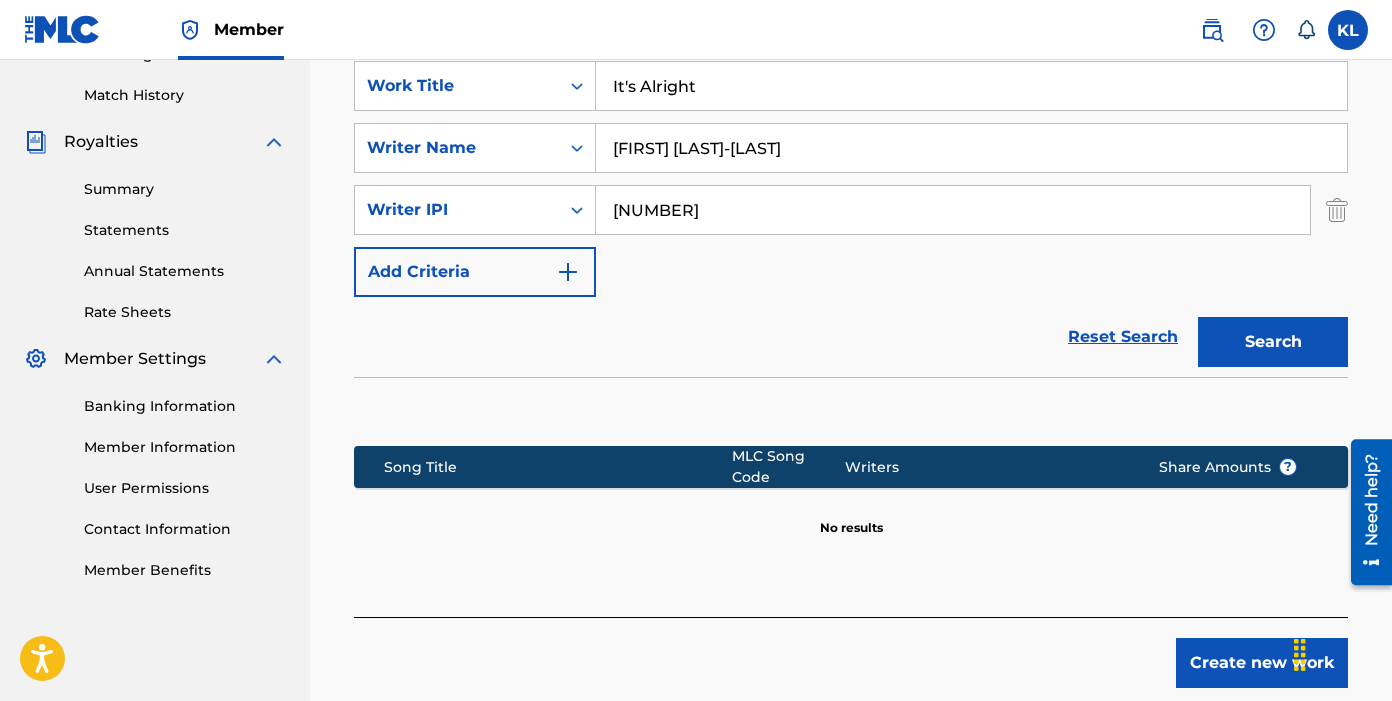 drag, startPoint x: 759, startPoint y: 216, endPoint x: 619, endPoint y: 214, distance: 140.01428 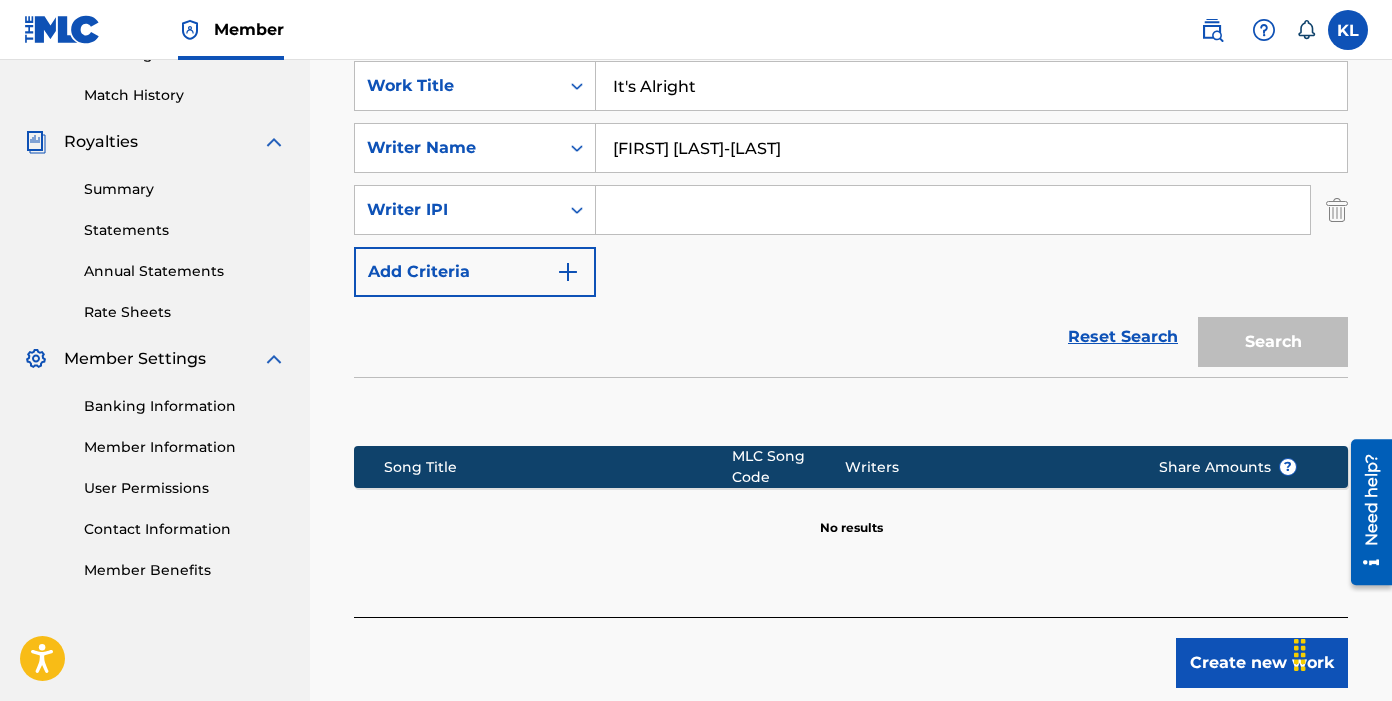 type 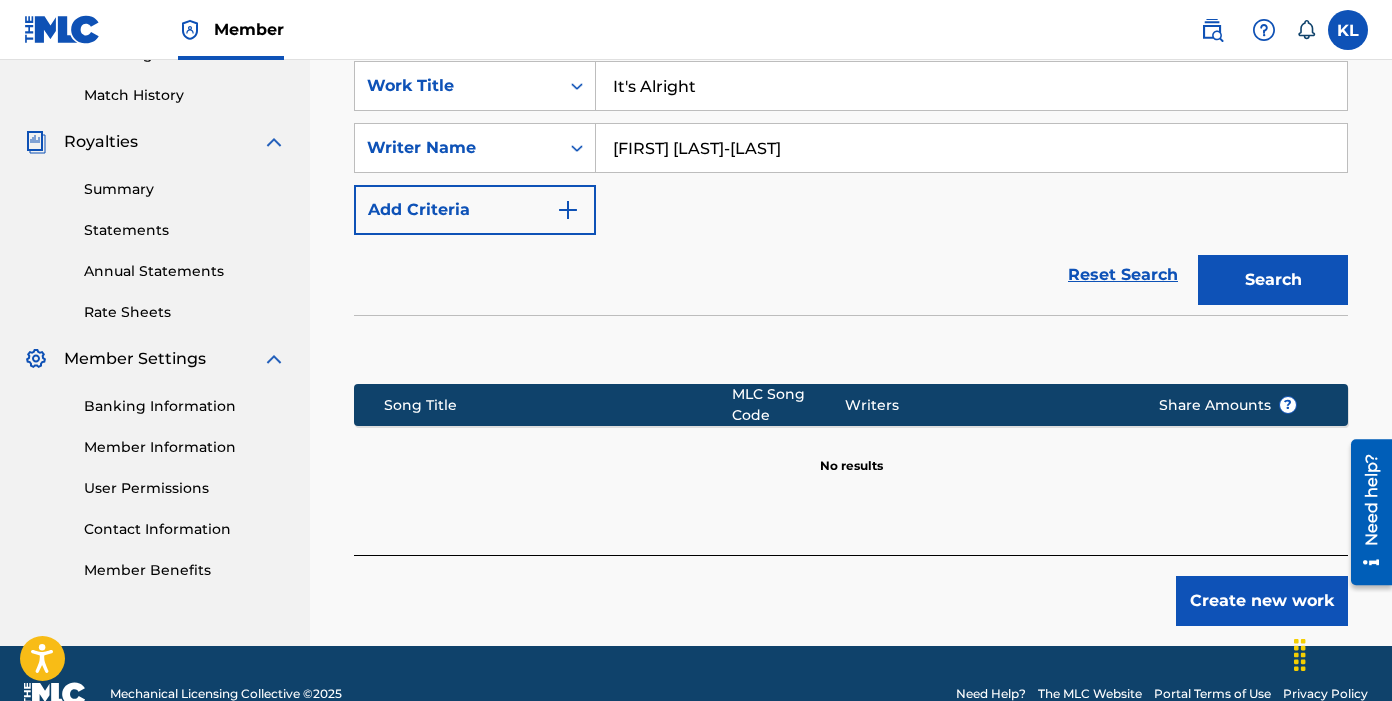 click on "Search" at bounding box center [1273, 280] 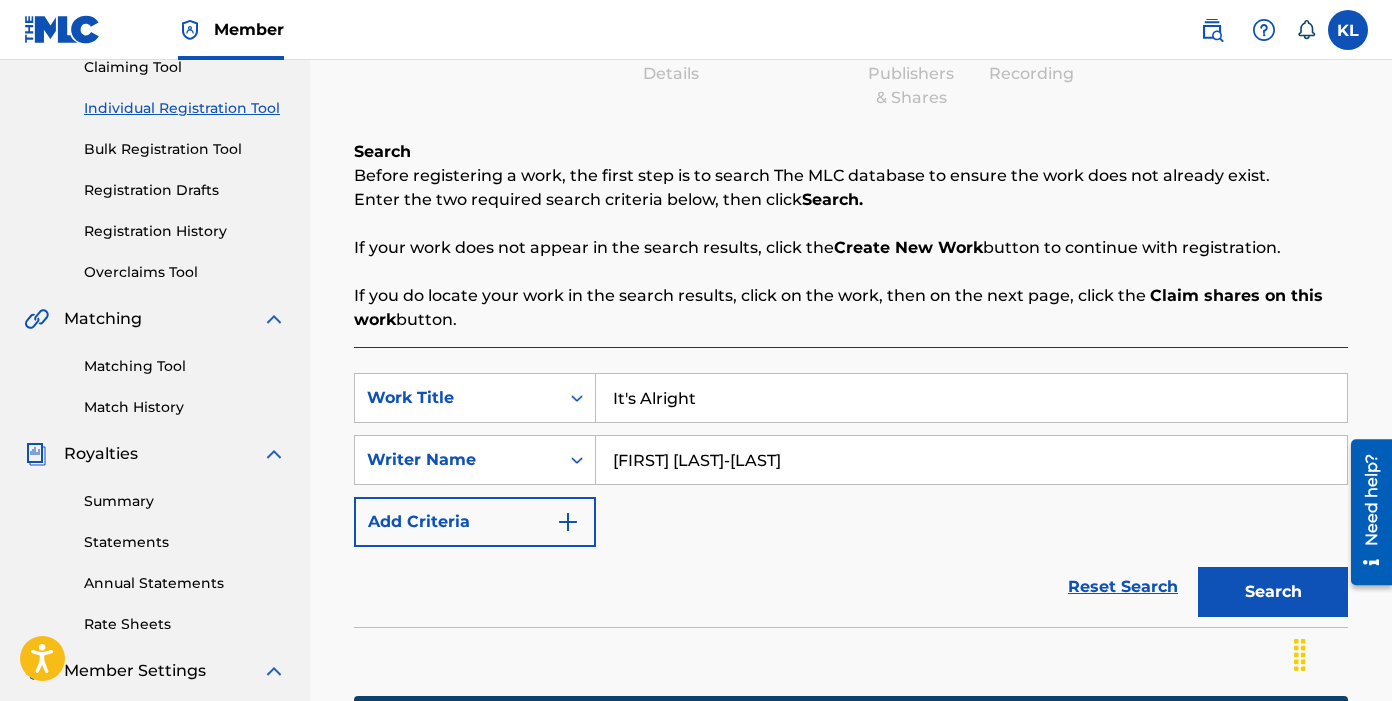 scroll, scrollTop: 240, scrollLeft: 0, axis: vertical 